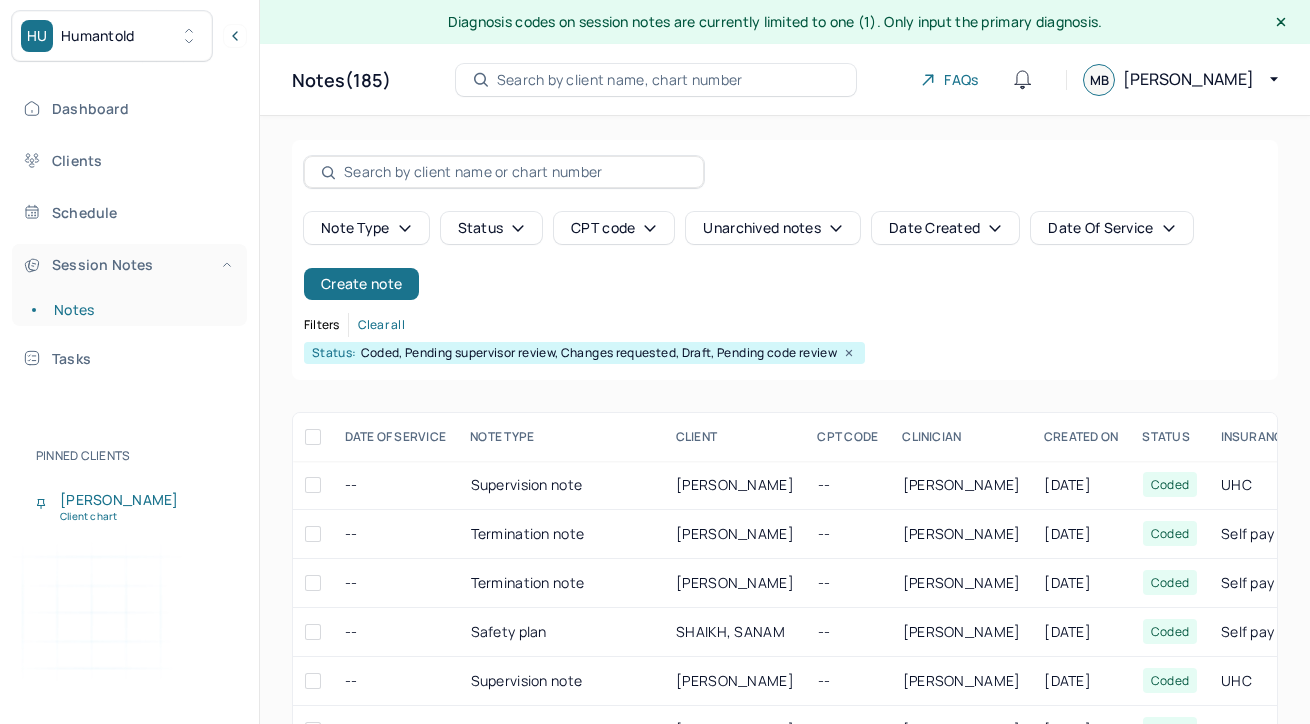 scroll, scrollTop: 143, scrollLeft: 0, axis: vertical 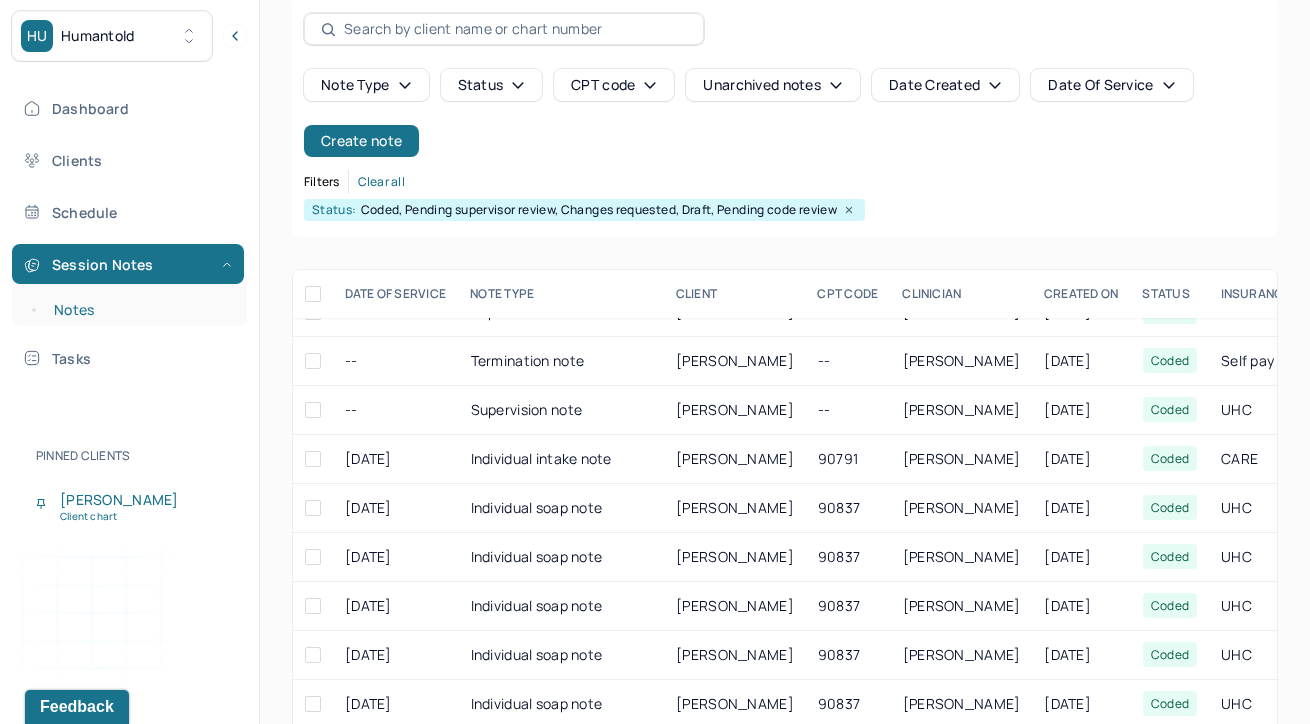 click on "Dashboard Clients Schedule Session Notes Notes Tasks" at bounding box center [129, 233] 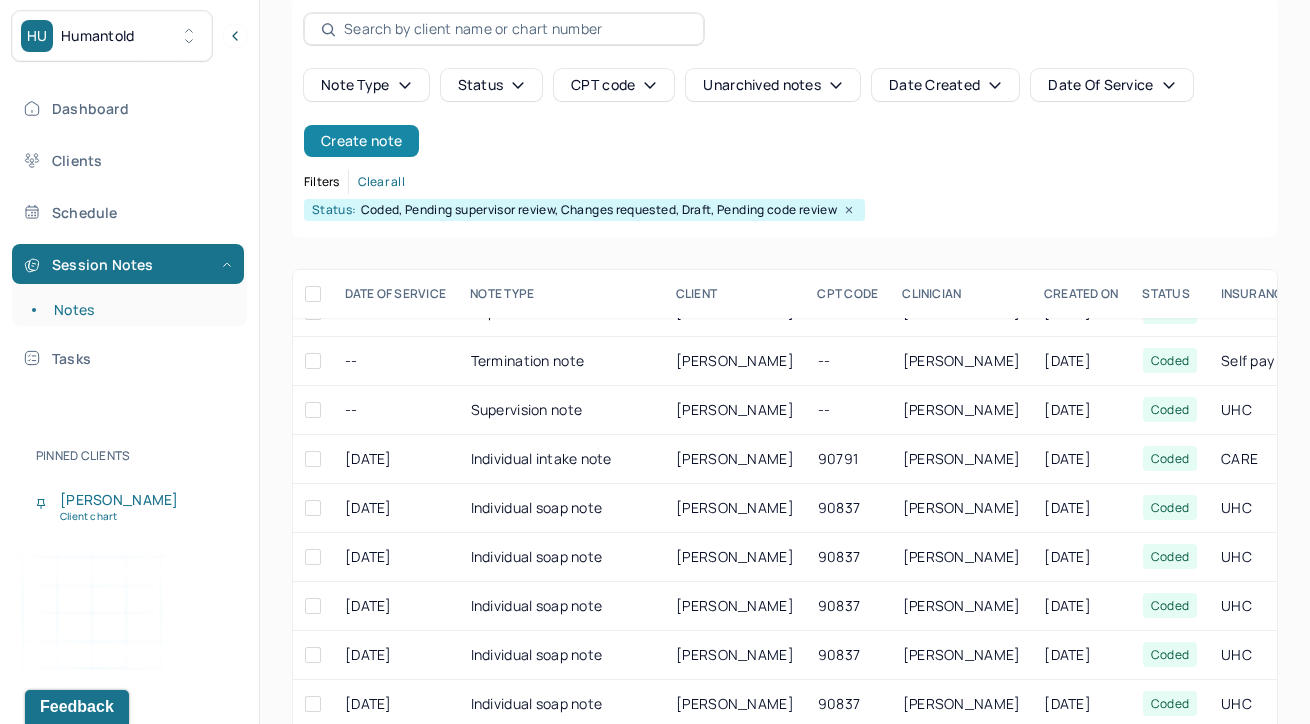 click on "Create note" at bounding box center (361, 141) 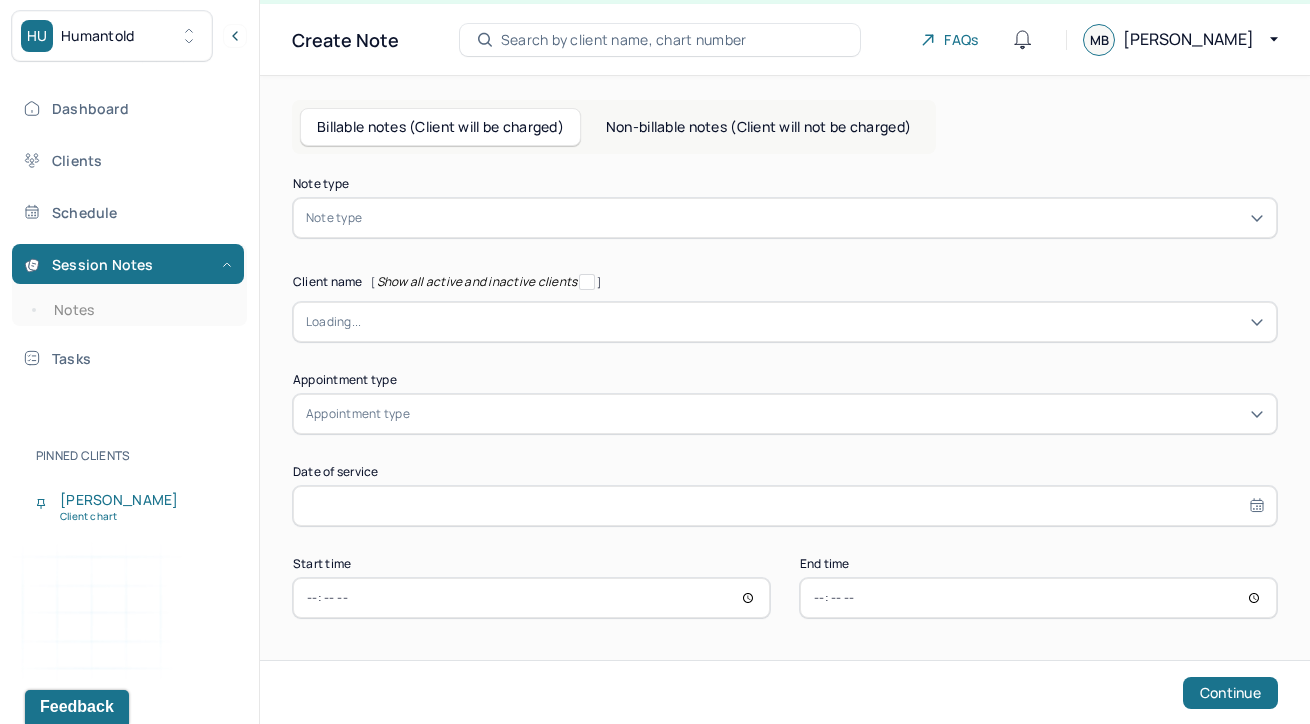 click on "Note type" at bounding box center (785, 218) 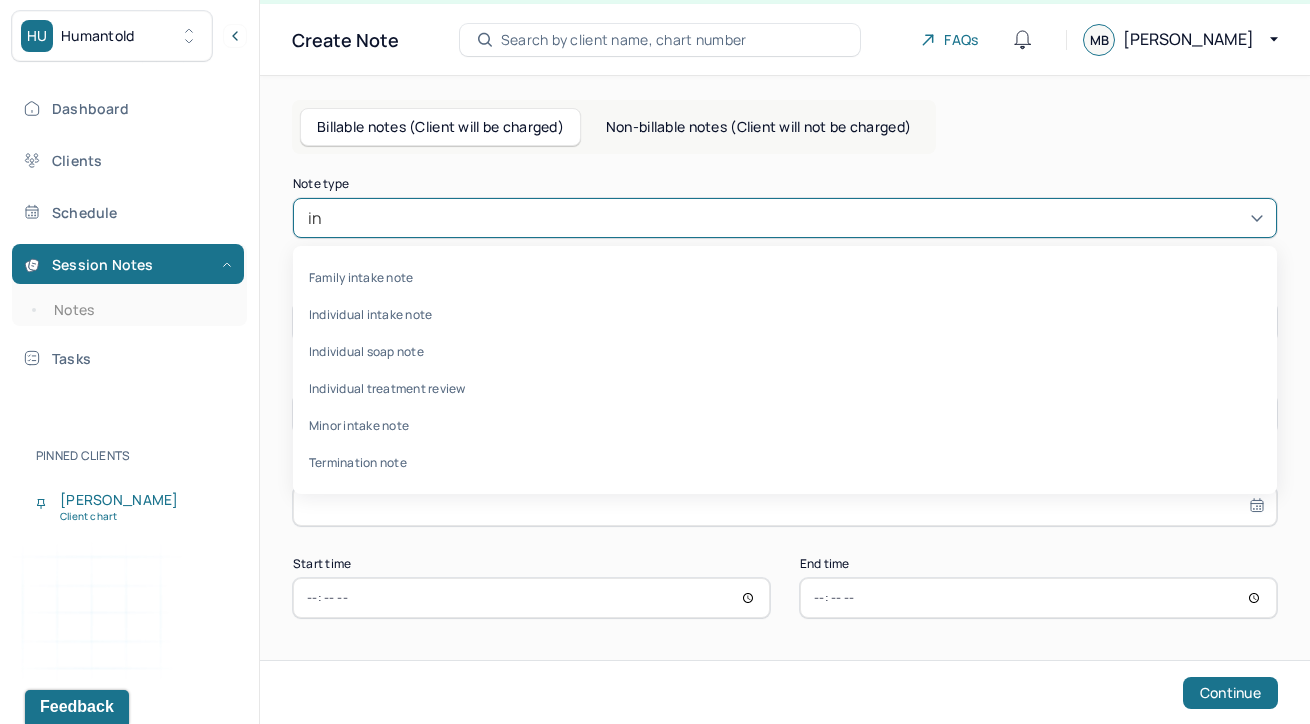type on "ind" 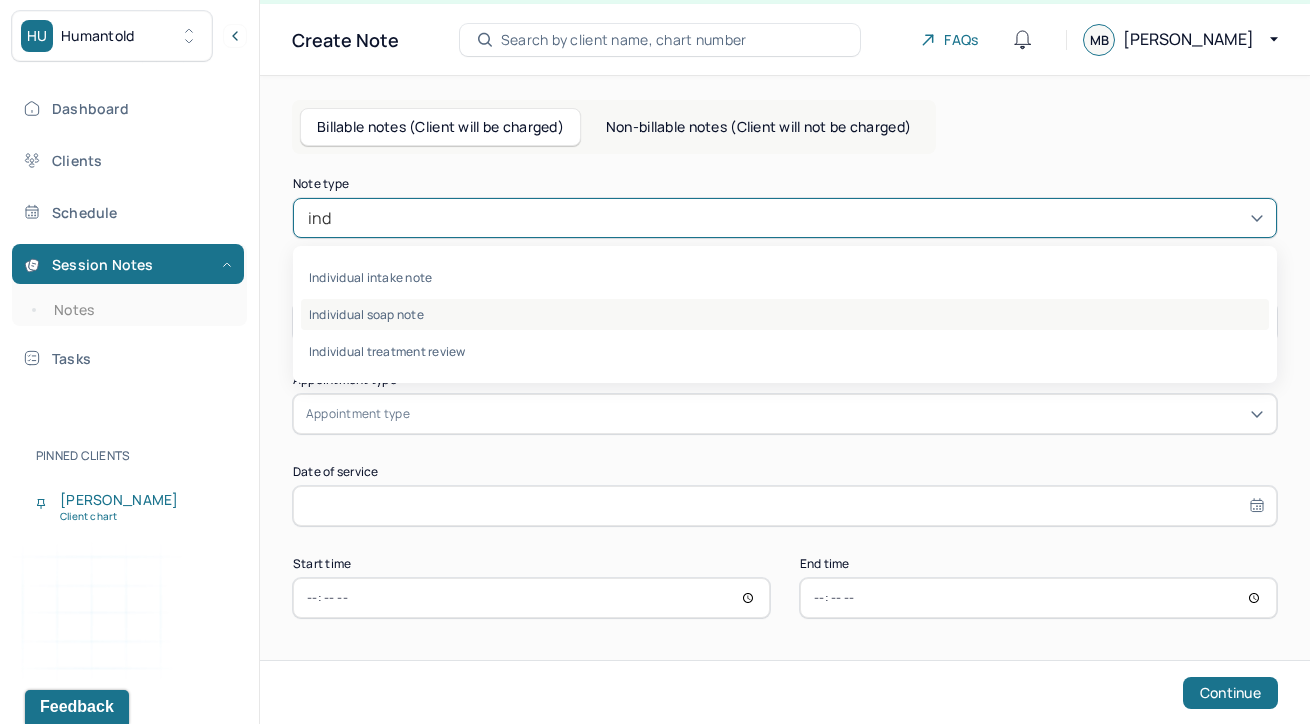 click on "Individual soap note" at bounding box center [785, 314] 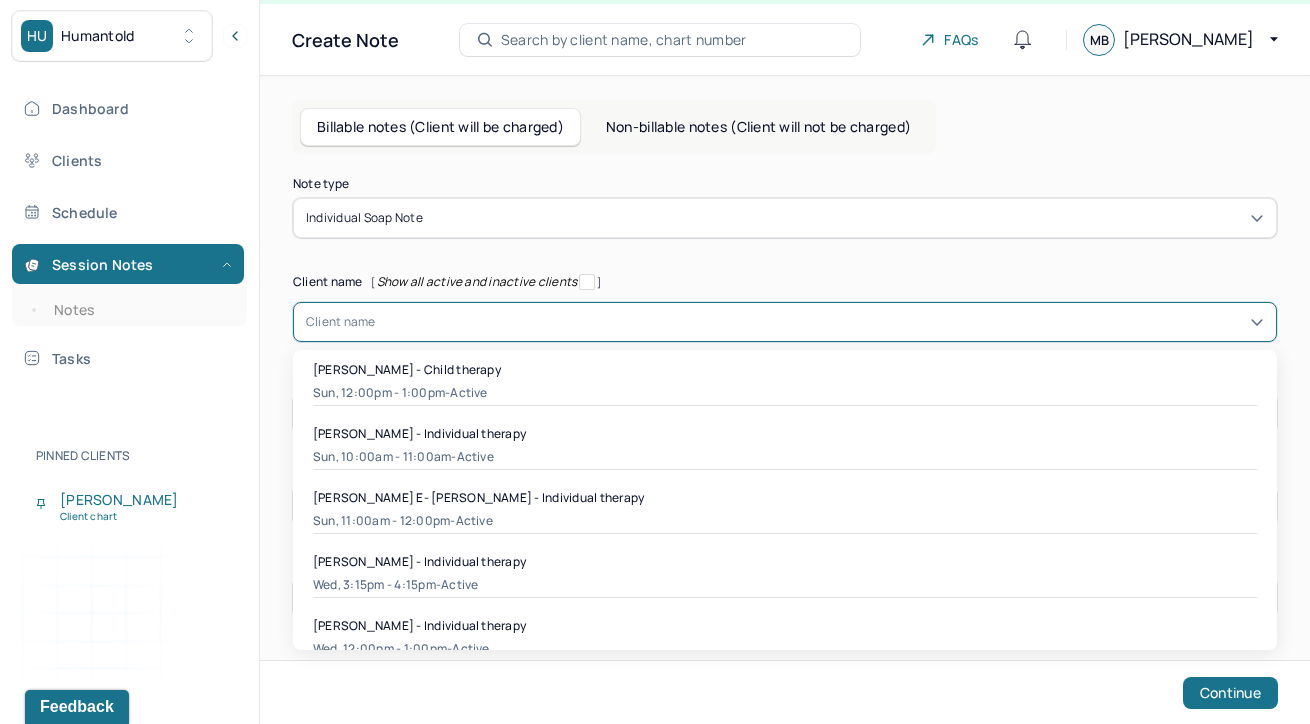 click at bounding box center [820, 322] 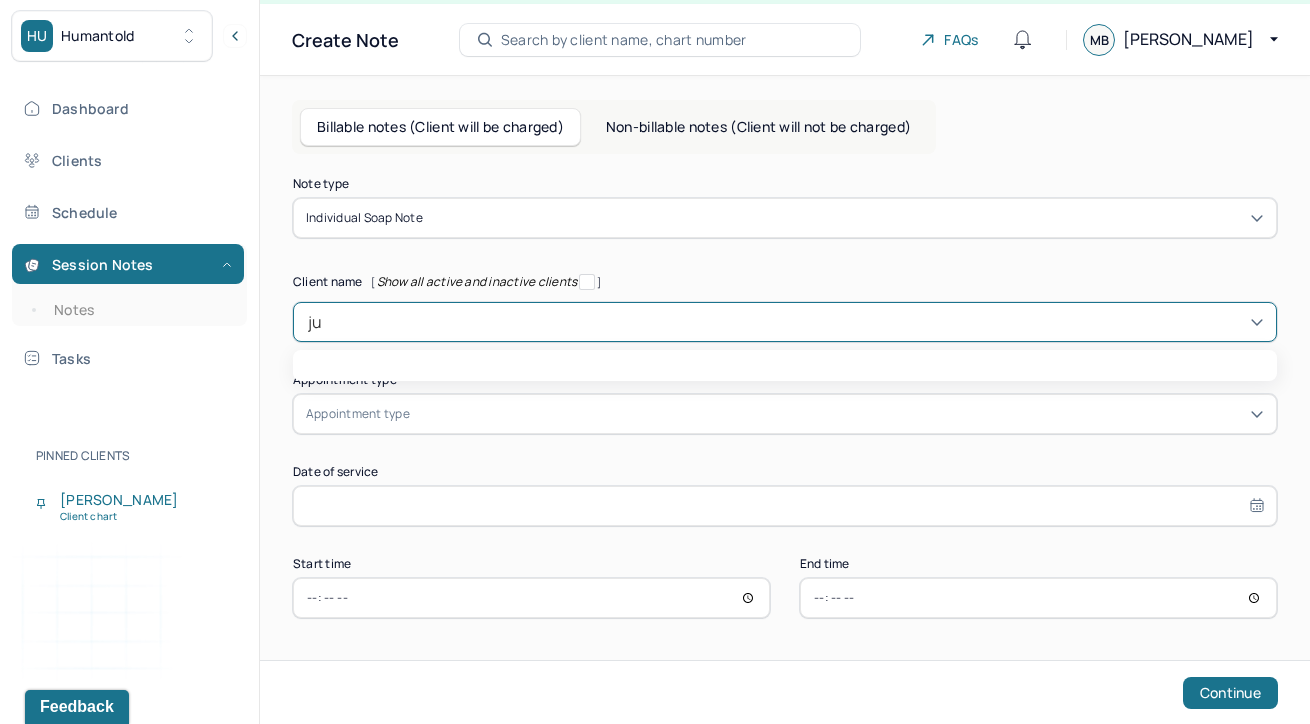 type on "[DATE]" 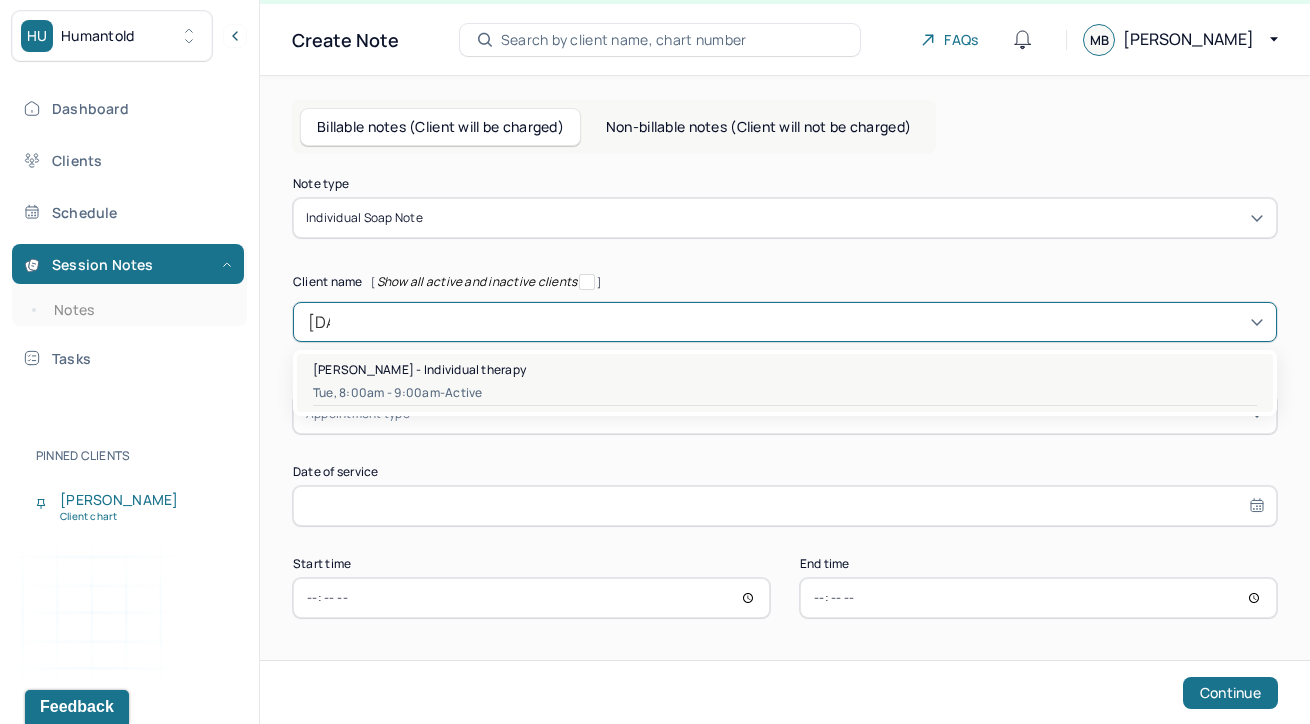 click on "[PERSON_NAME] - Individual therapy" at bounding box center [419, 369] 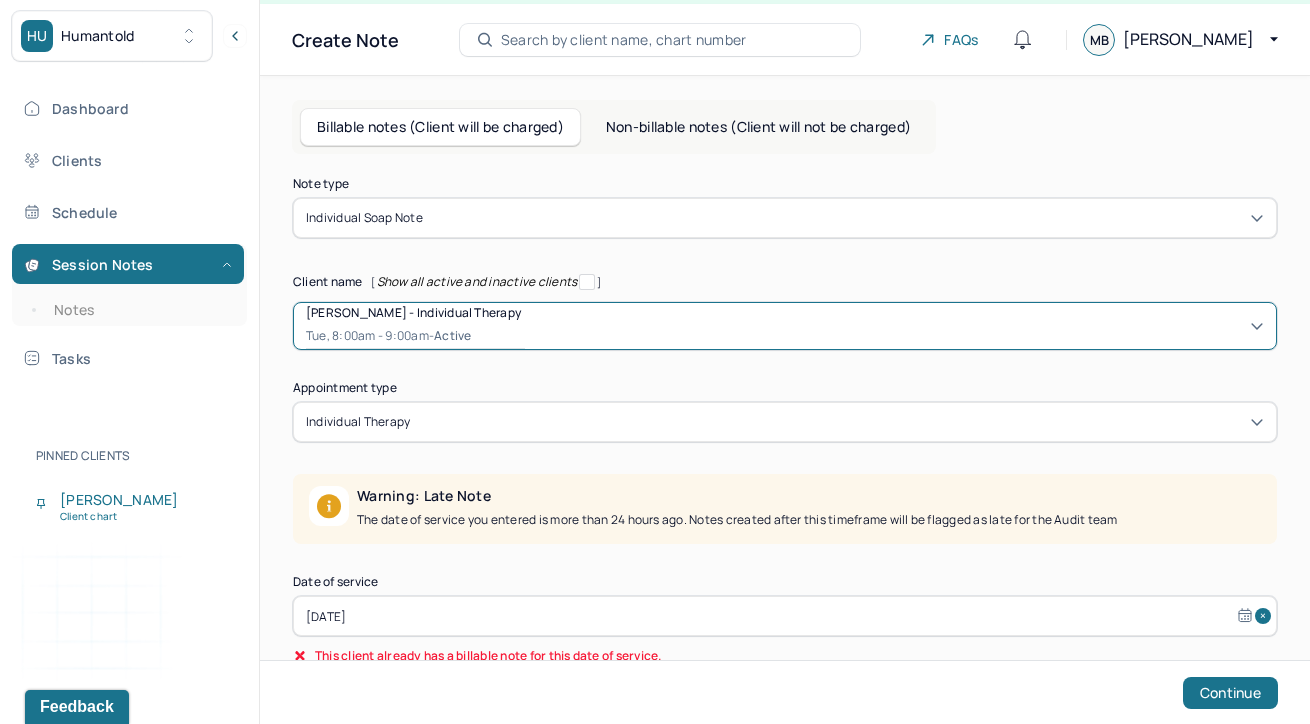 scroll, scrollTop: 180, scrollLeft: 0, axis: vertical 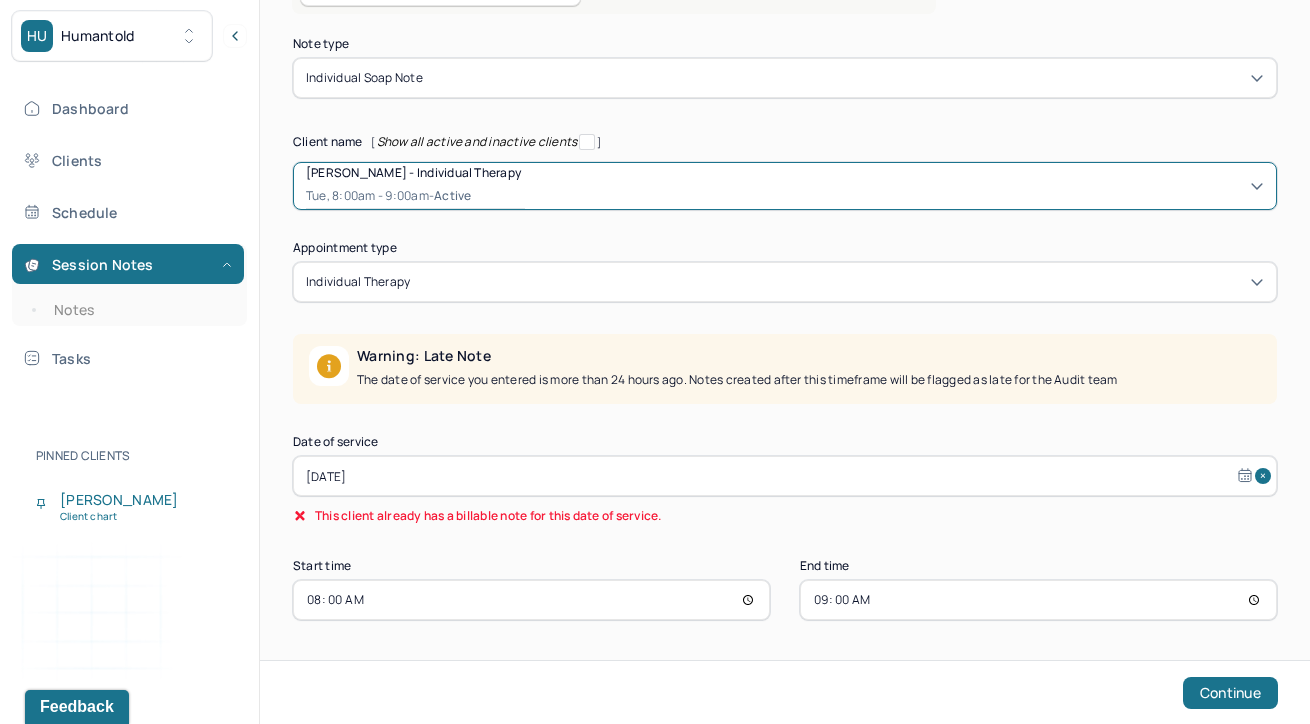 click on "Date of service [DATE]" at bounding box center (785, 466) 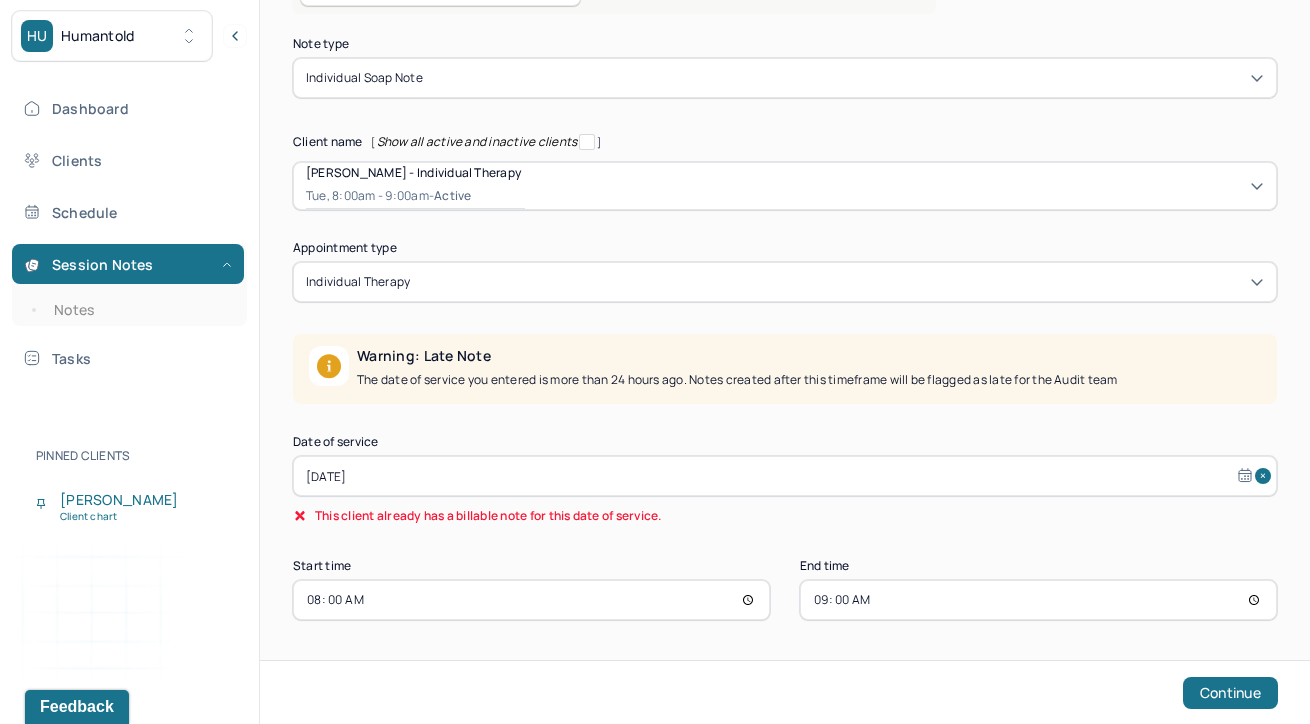 select on "5" 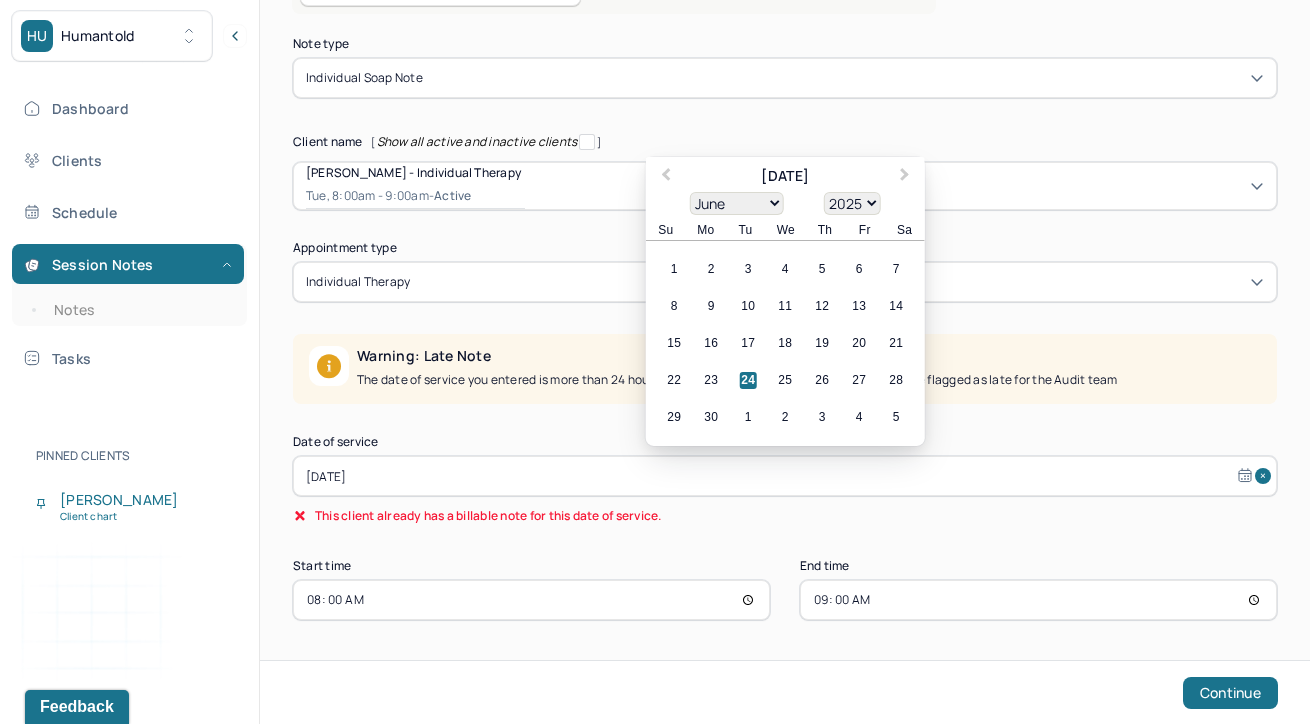 click on "[DATE]" at bounding box center [785, 476] 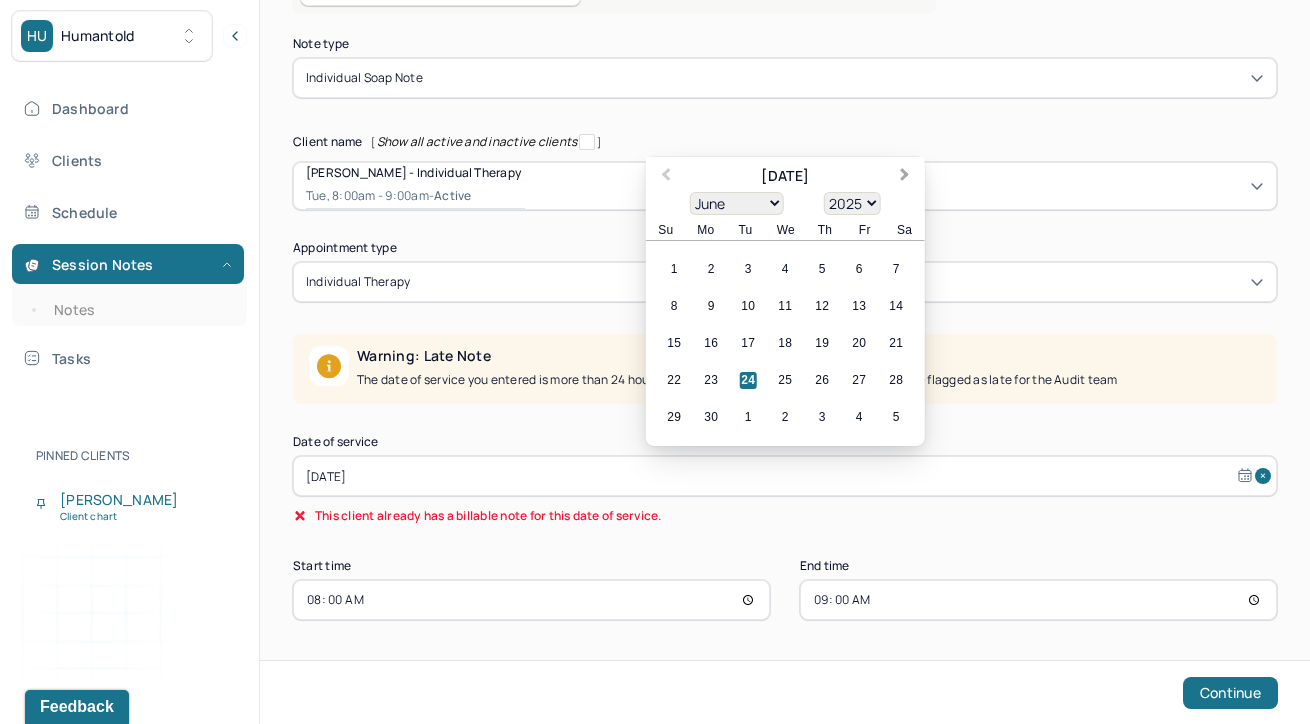 click on "Next Month" at bounding box center [905, 176] 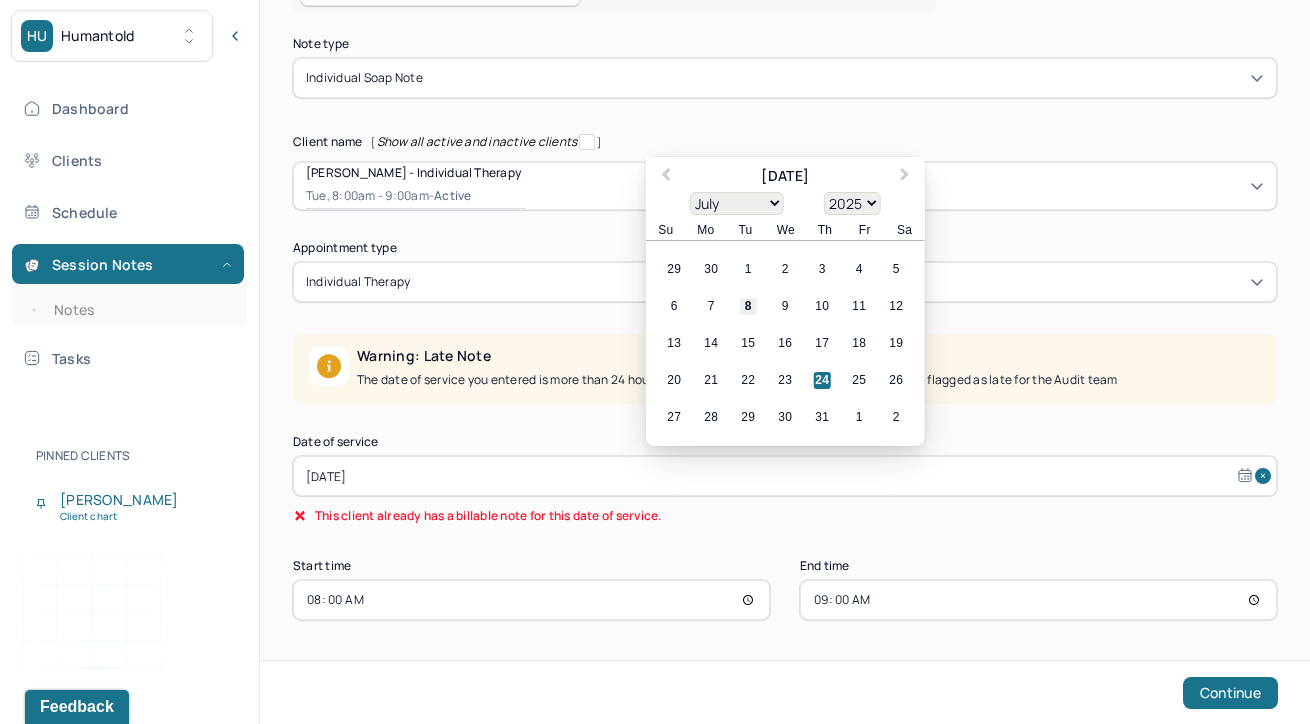 click on "8" at bounding box center [748, 306] 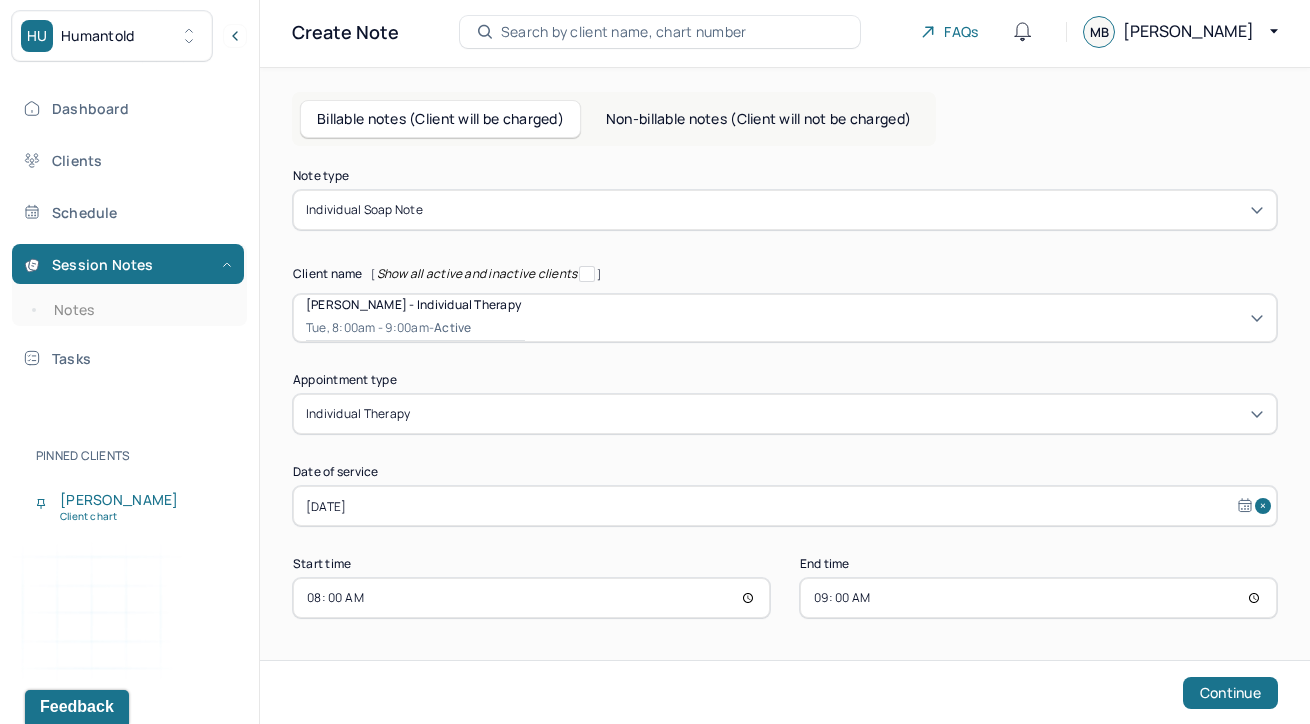 scroll, scrollTop: 46, scrollLeft: 0, axis: vertical 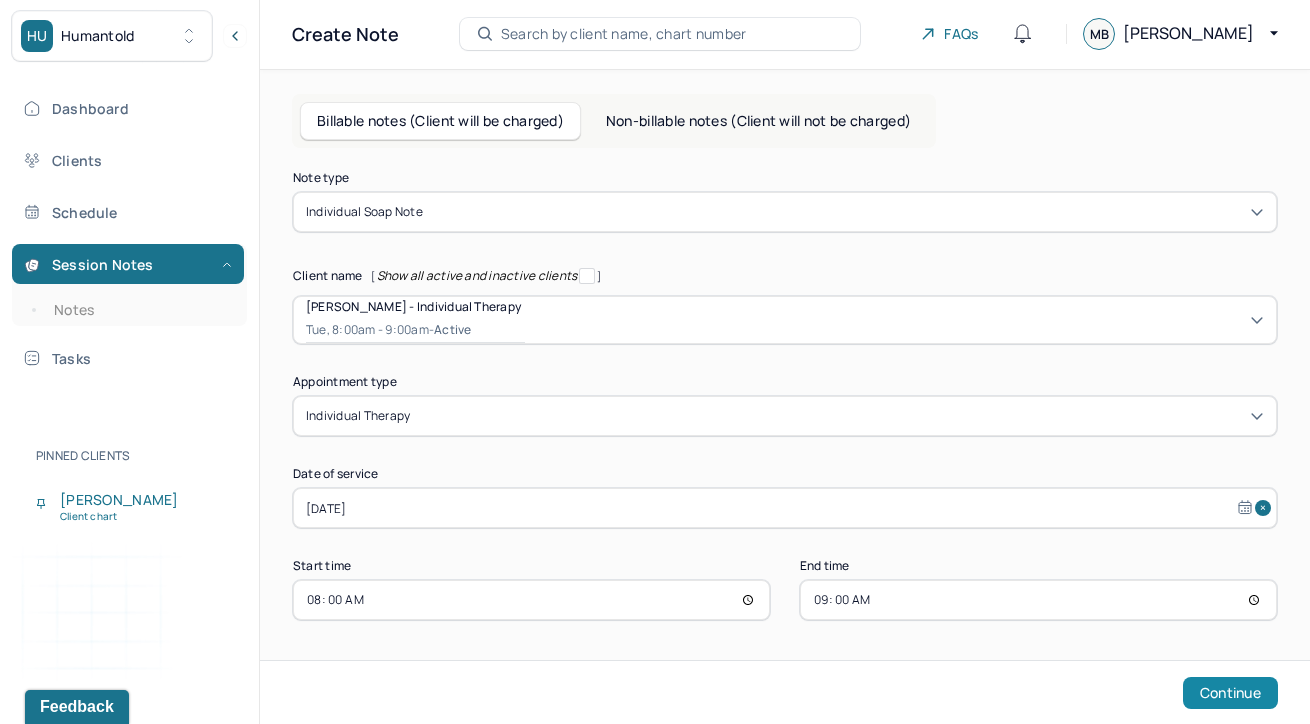 click on "Continue" at bounding box center (1230, 693) 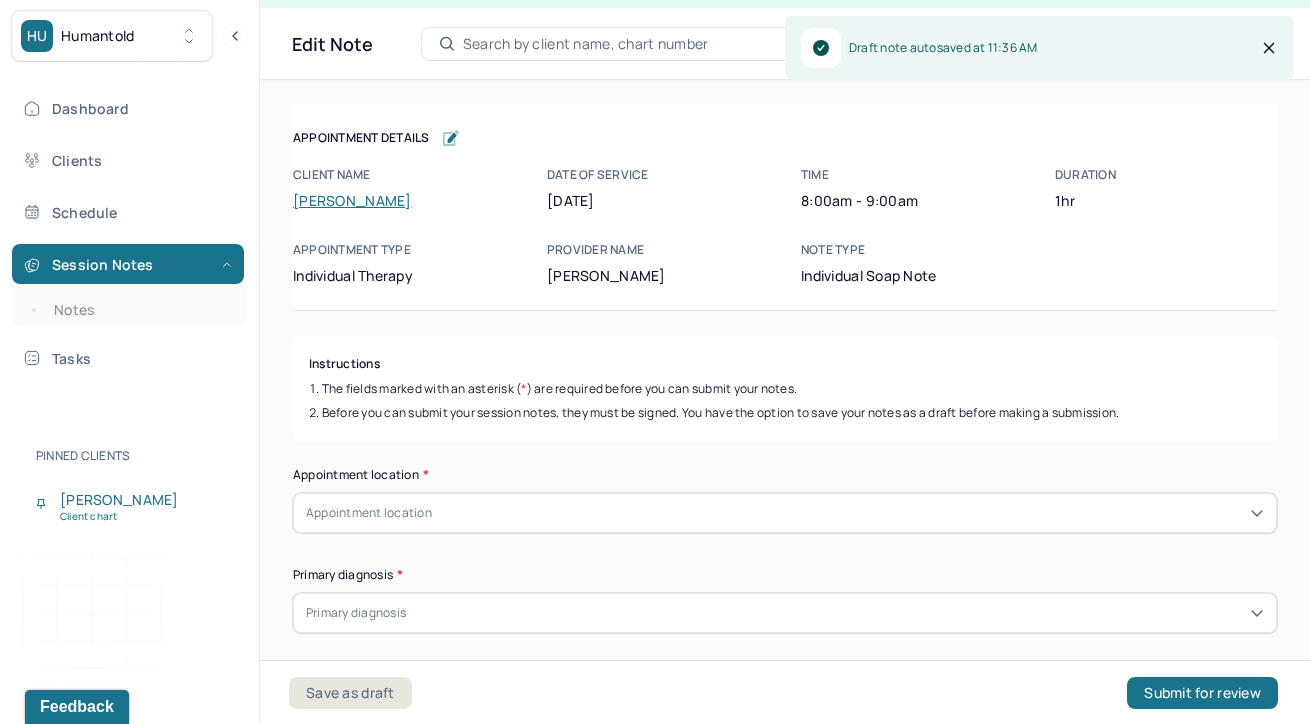 scroll, scrollTop: 35, scrollLeft: 0, axis: vertical 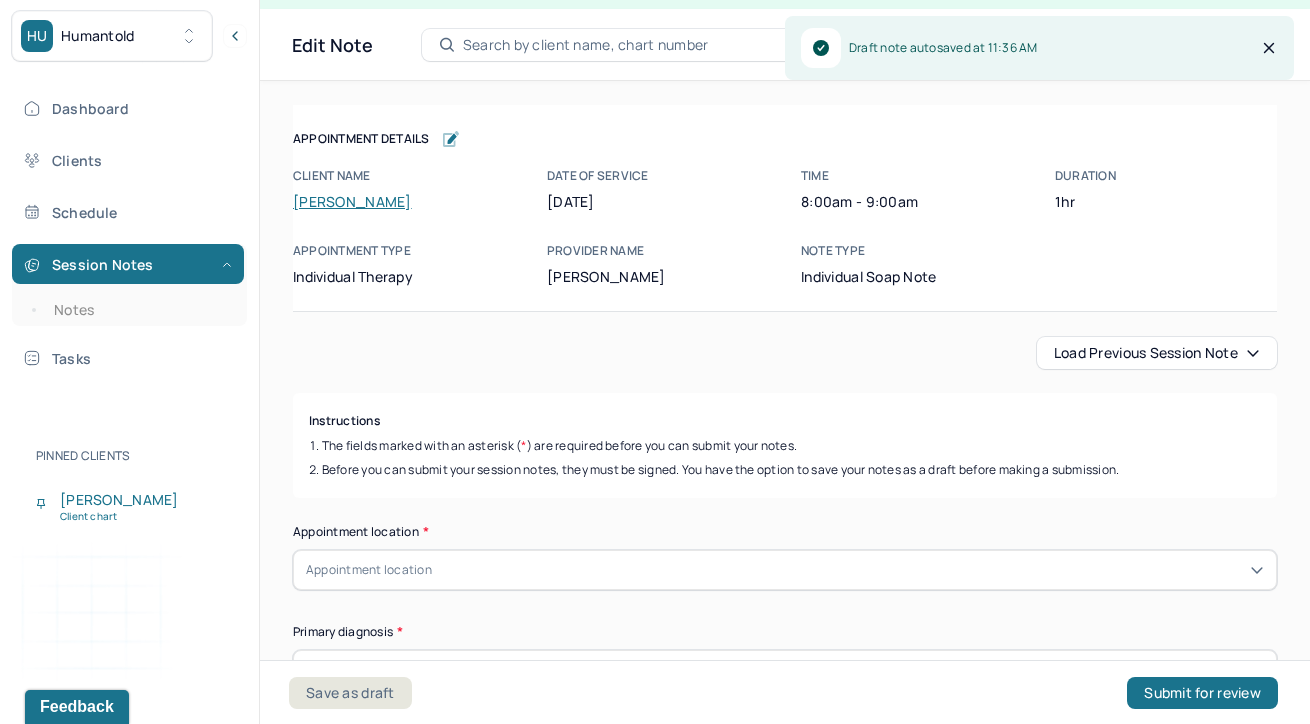 click on "Load previous session note" at bounding box center (1157, 353) 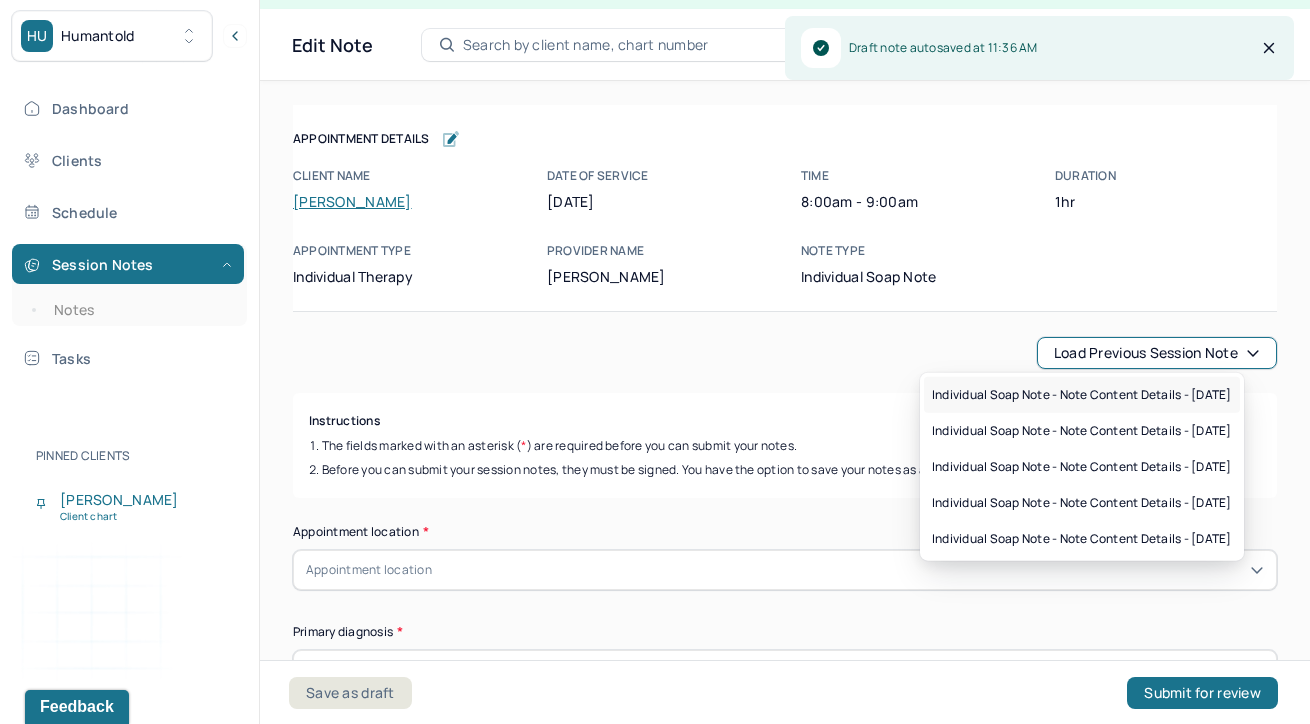 click on "Individual soap note   - Note content Details -   [DATE]" at bounding box center (1082, 395) 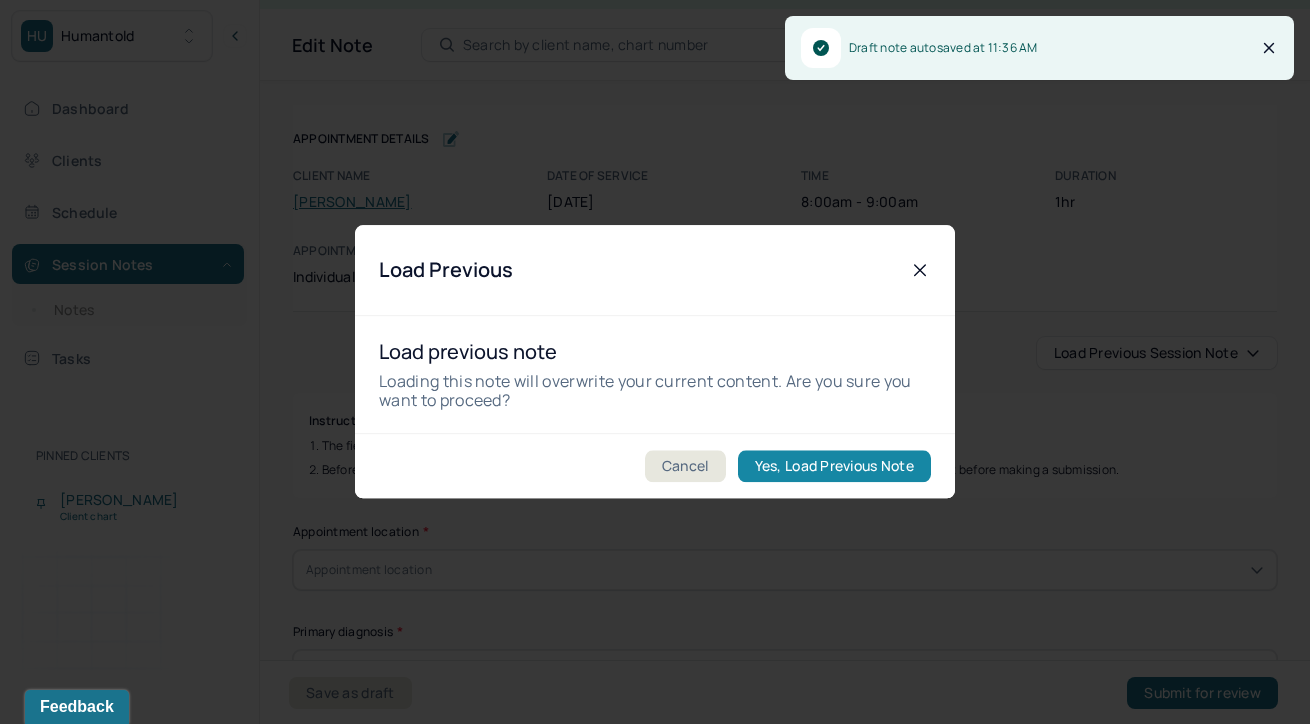 click on "Yes, Load Previous Note" at bounding box center (834, 467) 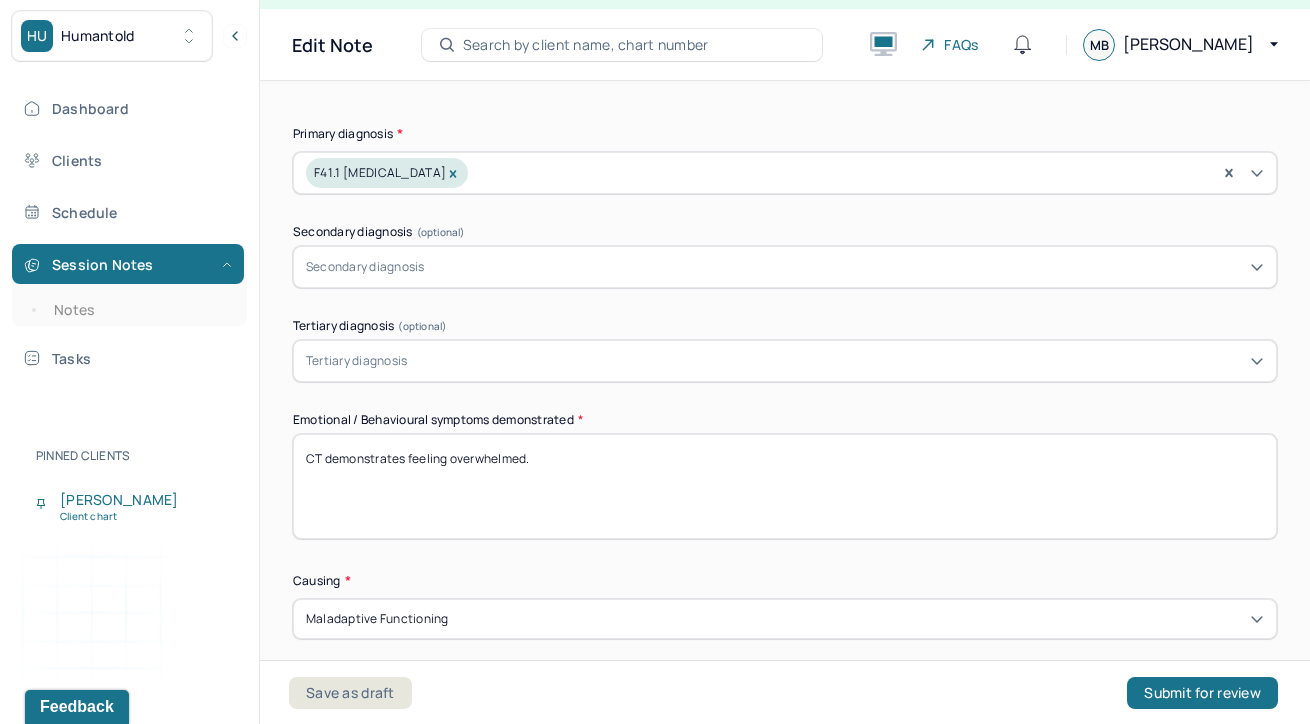 scroll, scrollTop: 773, scrollLeft: 0, axis: vertical 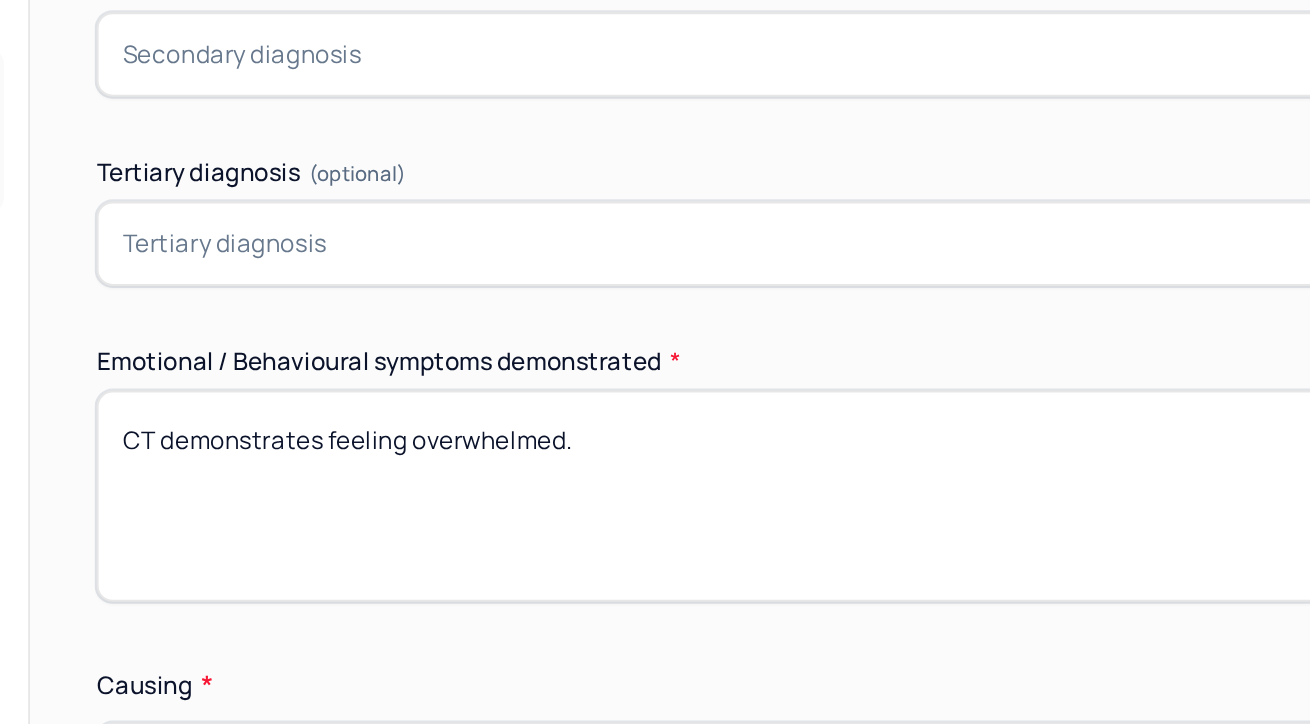drag, startPoint x: 448, startPoint y: 431, endPoint x: 698, endPoint y: 429, distance: 250.008 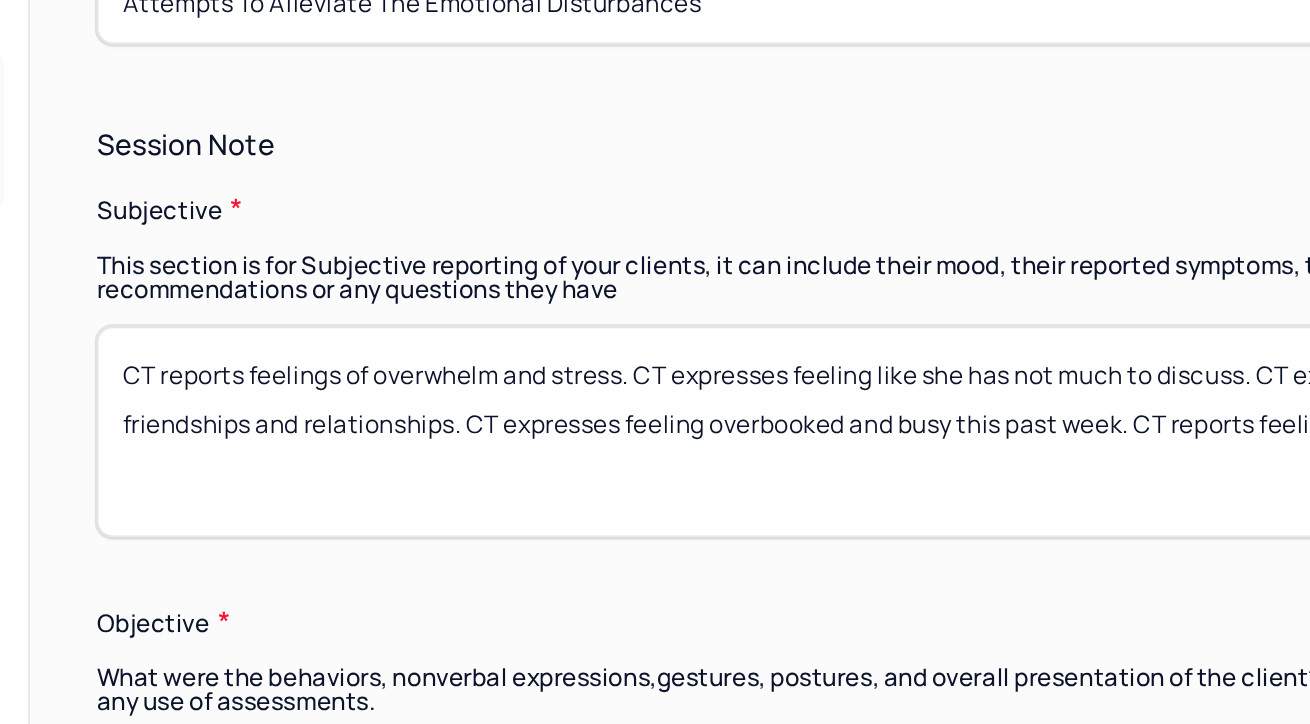scroll, scrollTop: 1311, scrollLeft: 0, axis: vertical 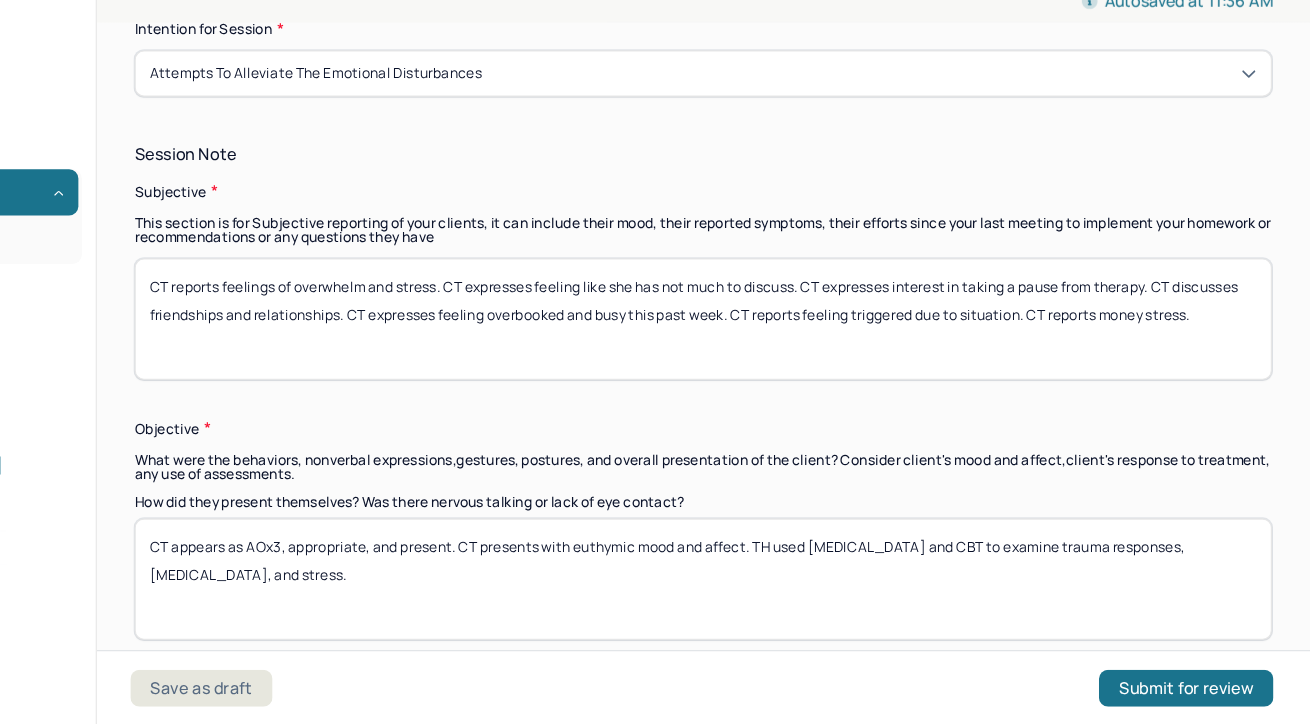 type on "CT demonstrates feeling anxious and panic sx." 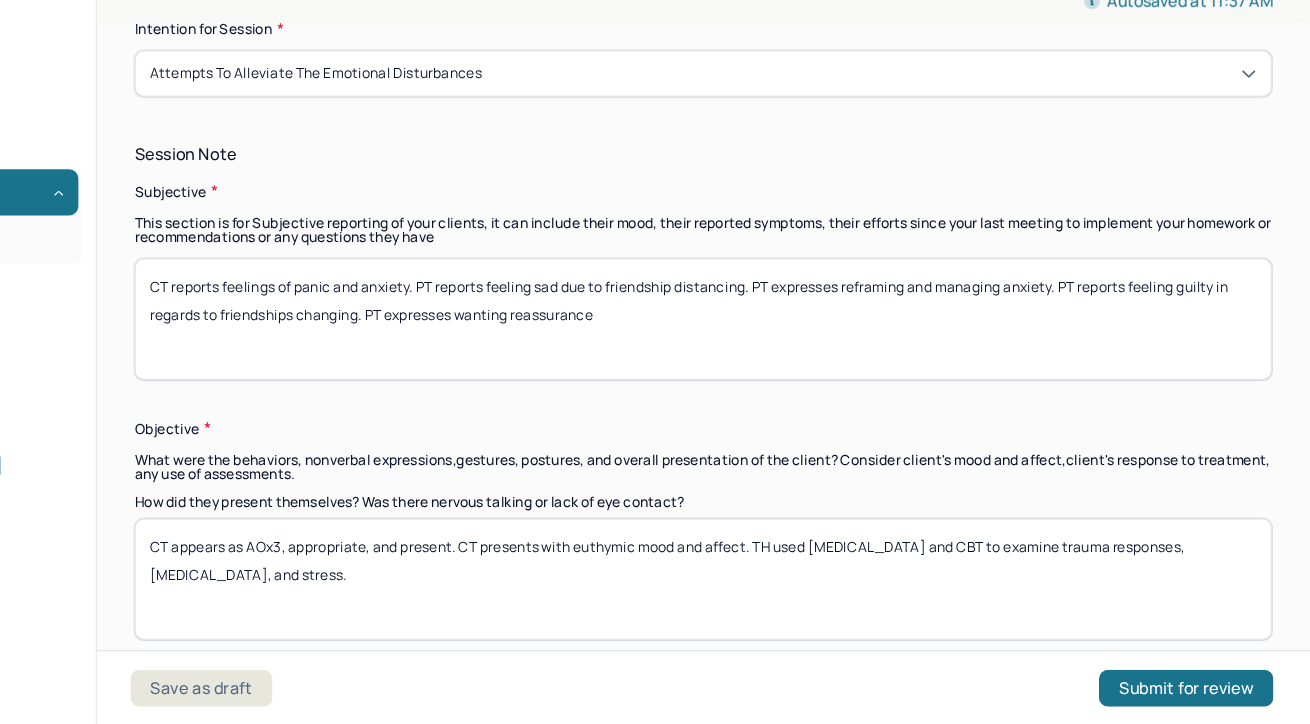 click on "CT reports feelings of panic and anxiety. PT reports feeling sad due to friendship distancing. PT expresses reframing and managing anxiety. PT reports" at bounding box center (785, 373) 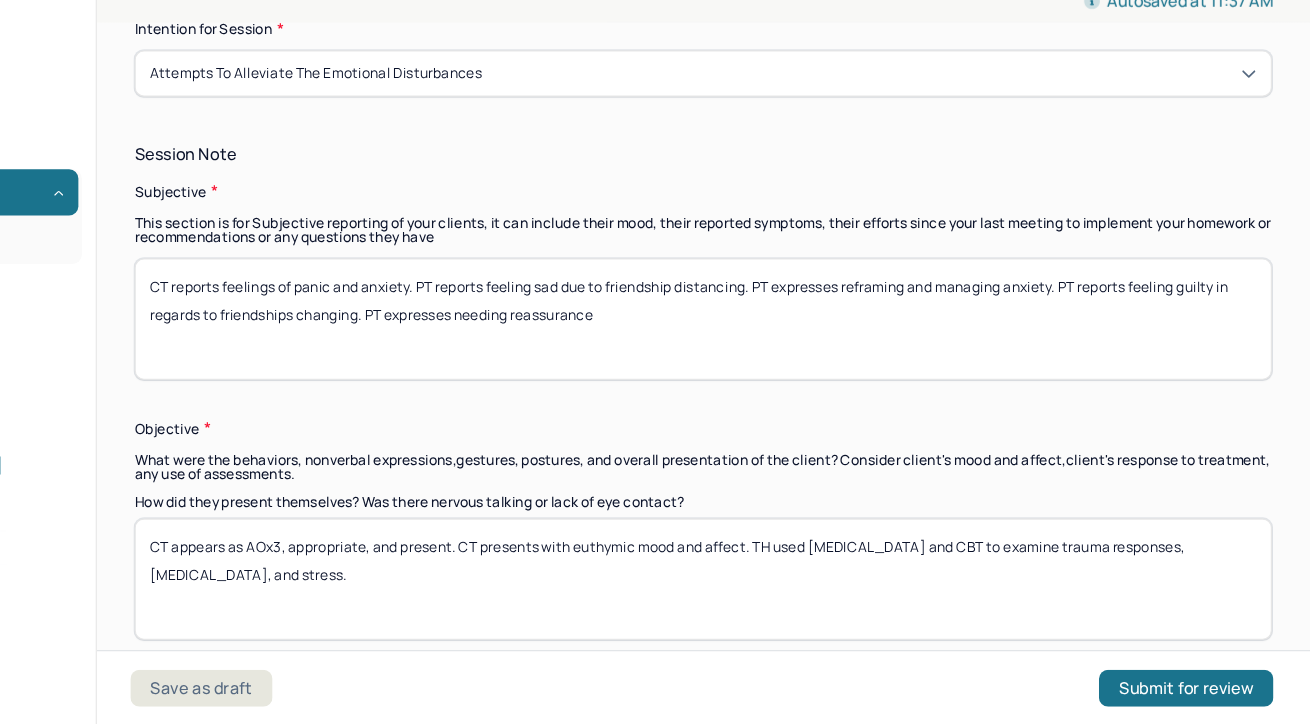 click on "CT reports feelings of panic and anxiety. PT reports feeling sad due to friendship distancing. PT expresses reframing and managing anxiety. PT reports" at bounding box center [785, 373] 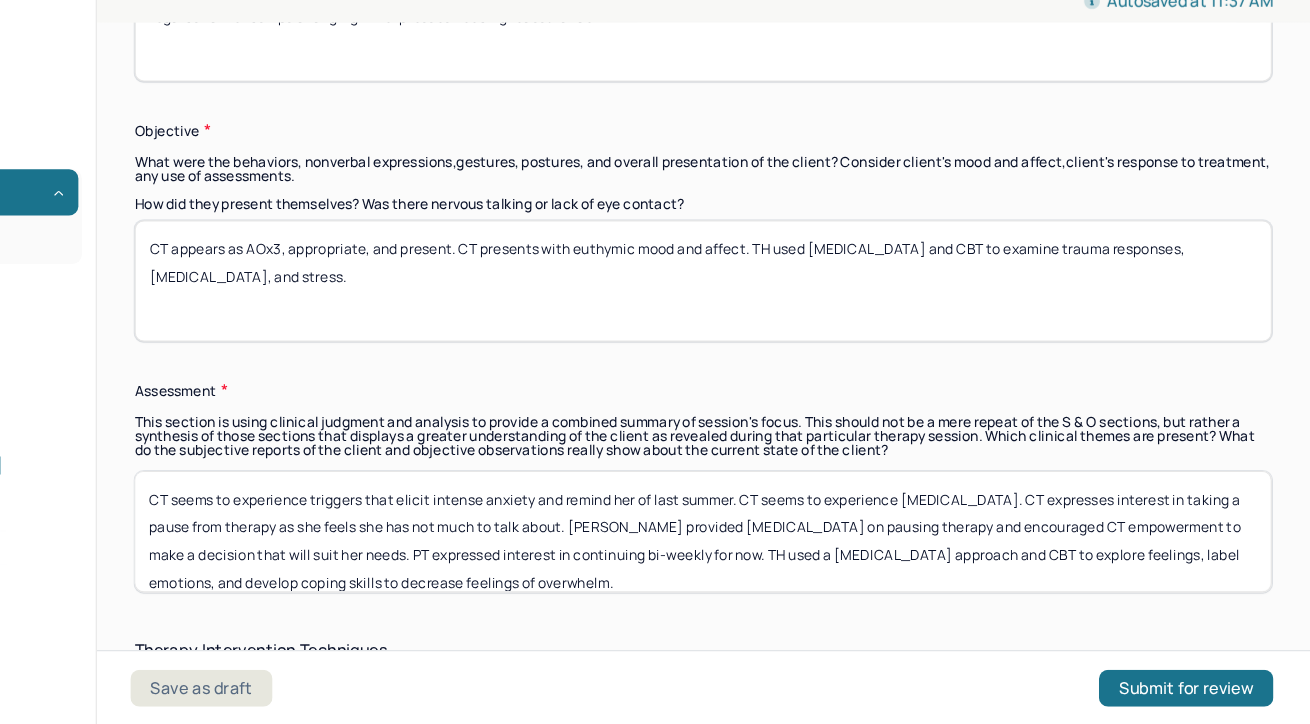 scroll, scrollTop: 1681, scrollLeft: 0, axis: vertical 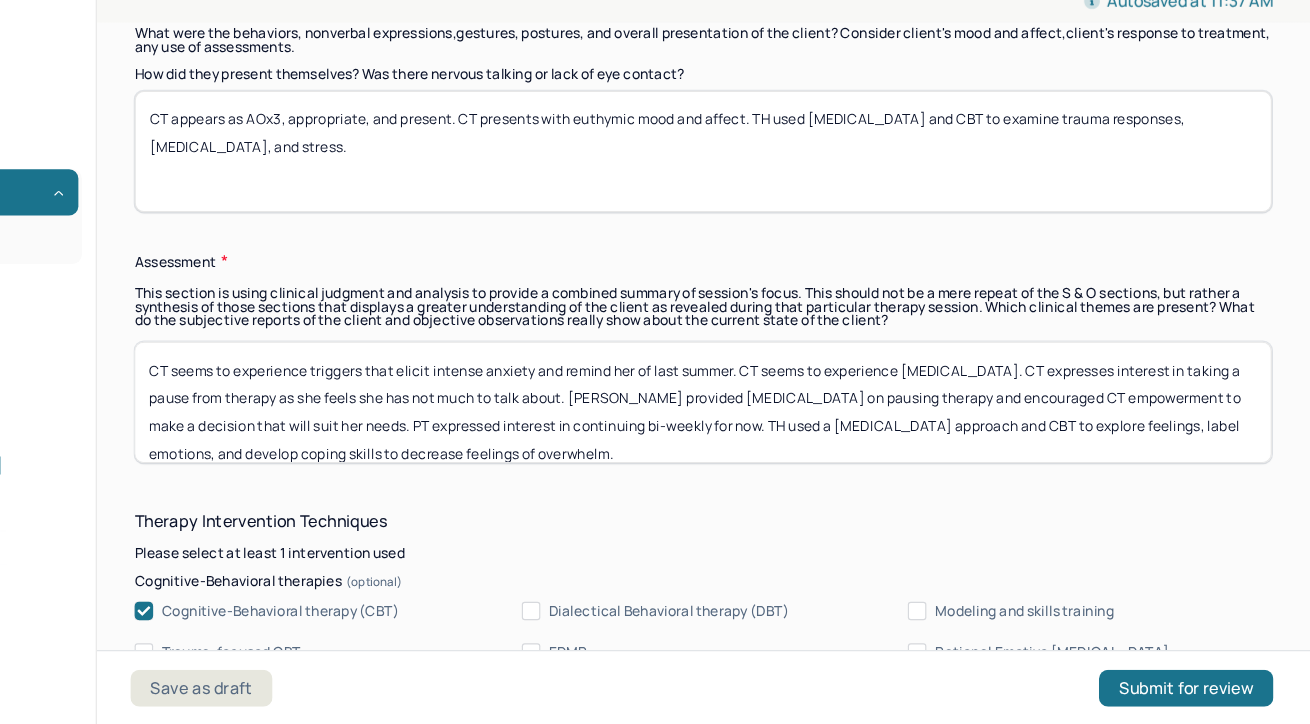 type on "CT reports feelings of panic and anxiety. PT reports feeling sad due to friendship distancing. PT expresses reframing and managing anxiety. PT reports feeling guilty in regards to friendships changing. PT expresses needing reassurance." 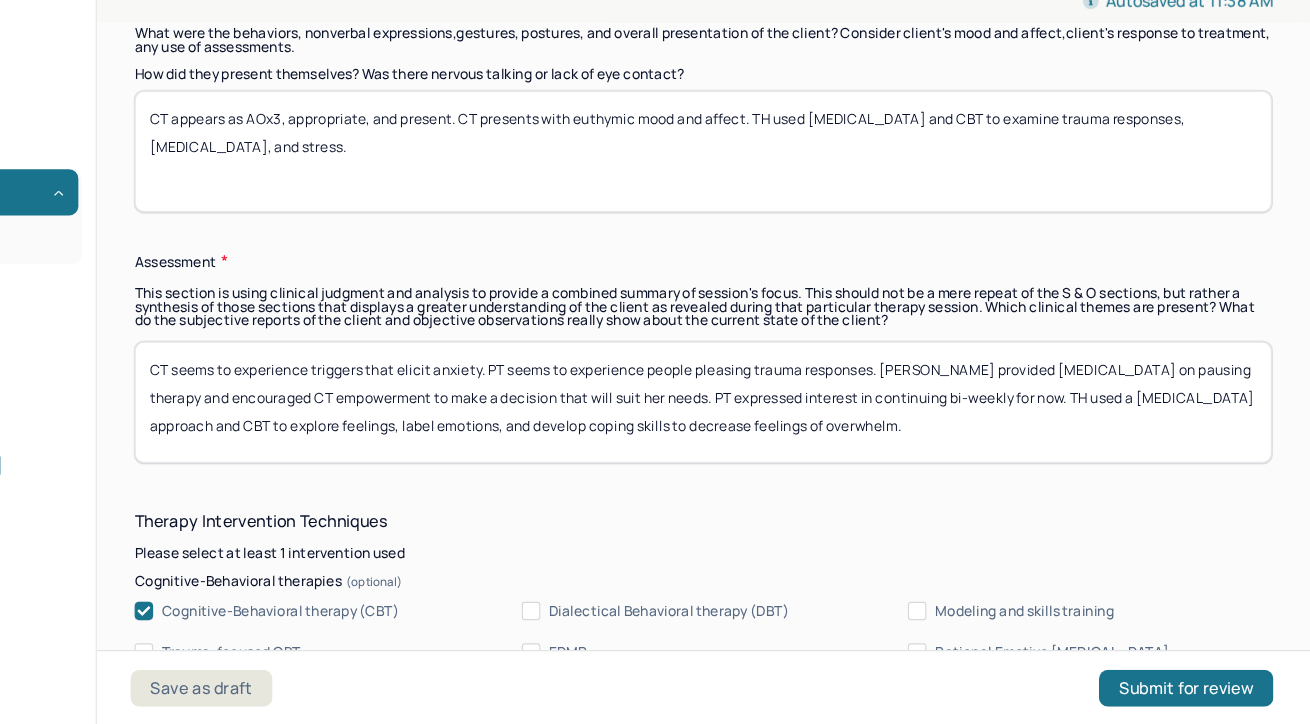 drag, startPoint x: 724, startPoint y: 433, endPoint x: 942, endPoint y: 406, distance: 219.66565 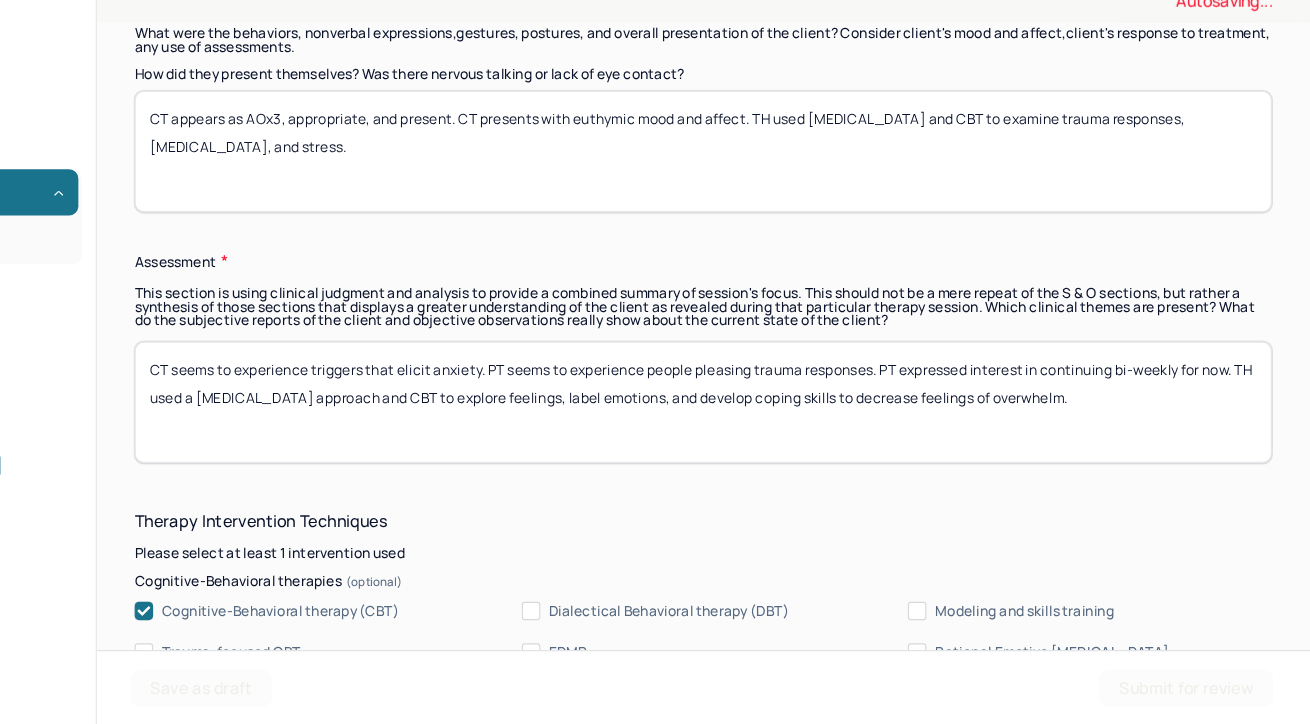 drag, startPoint x: 1083, startPoint y: 411, endPoint x: 1203, endPoint y: 401, distance: 120.41595 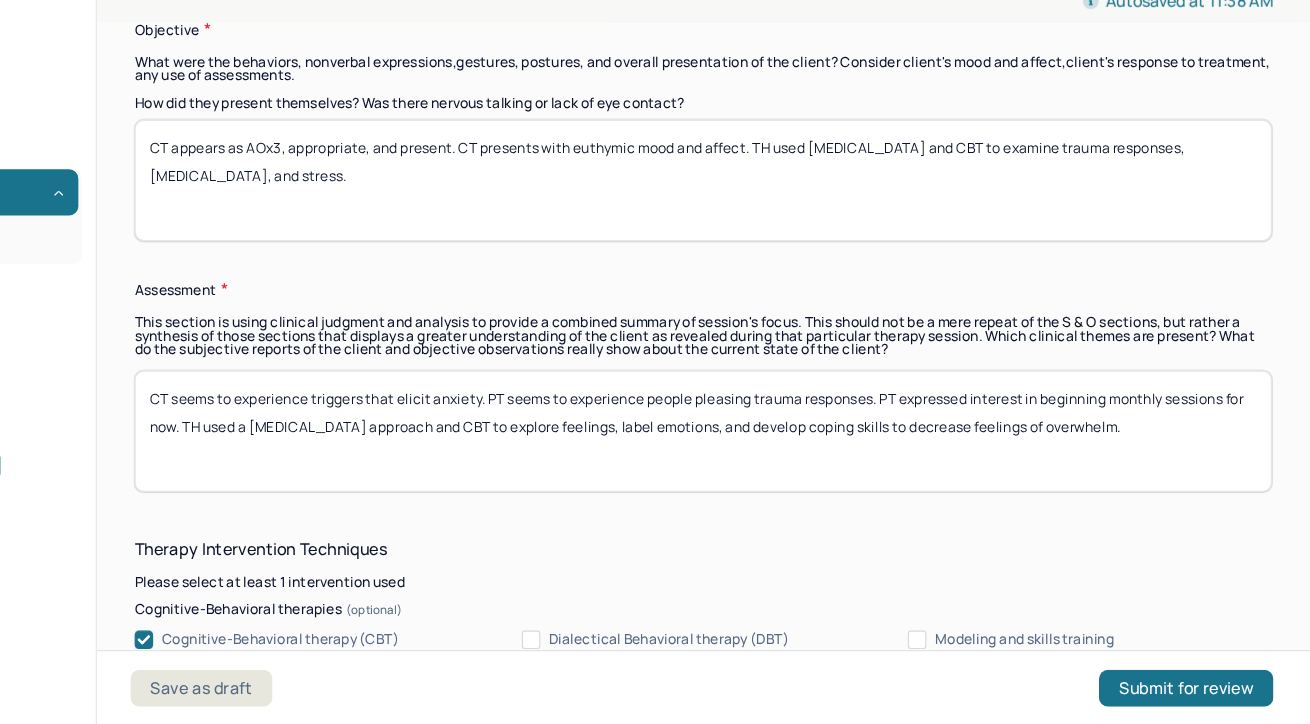 scroll, scrollTop: 1651, scrollLeft: 0, axis: vertical 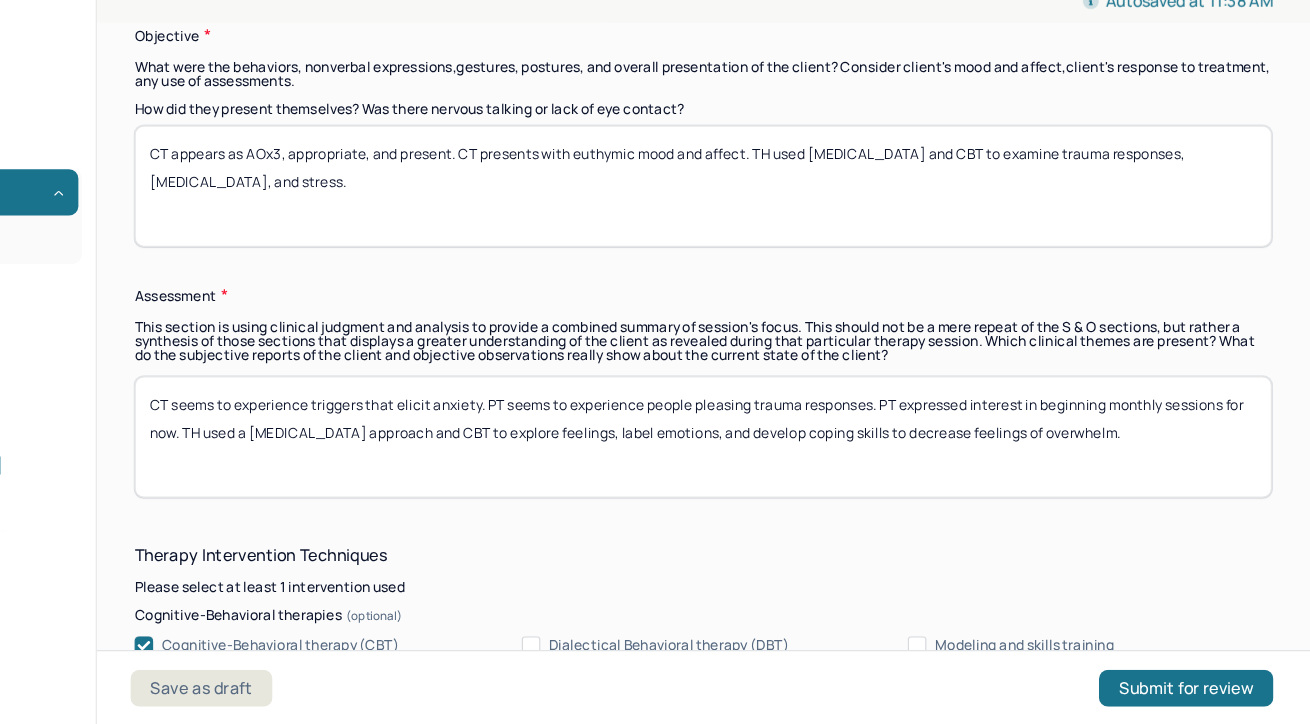 click on "CT seems to experience triggers that elicit anxiety. PT seems to experience people pleasing trauma responses. PT expressed interest in begining monthly sessions for now. TH used a [MEDICAL_DATA] approach and CBT to explore feelings, label emotions, and develop coping skills to decrease feelings of overwhelm." at bounding box center [785, 475] 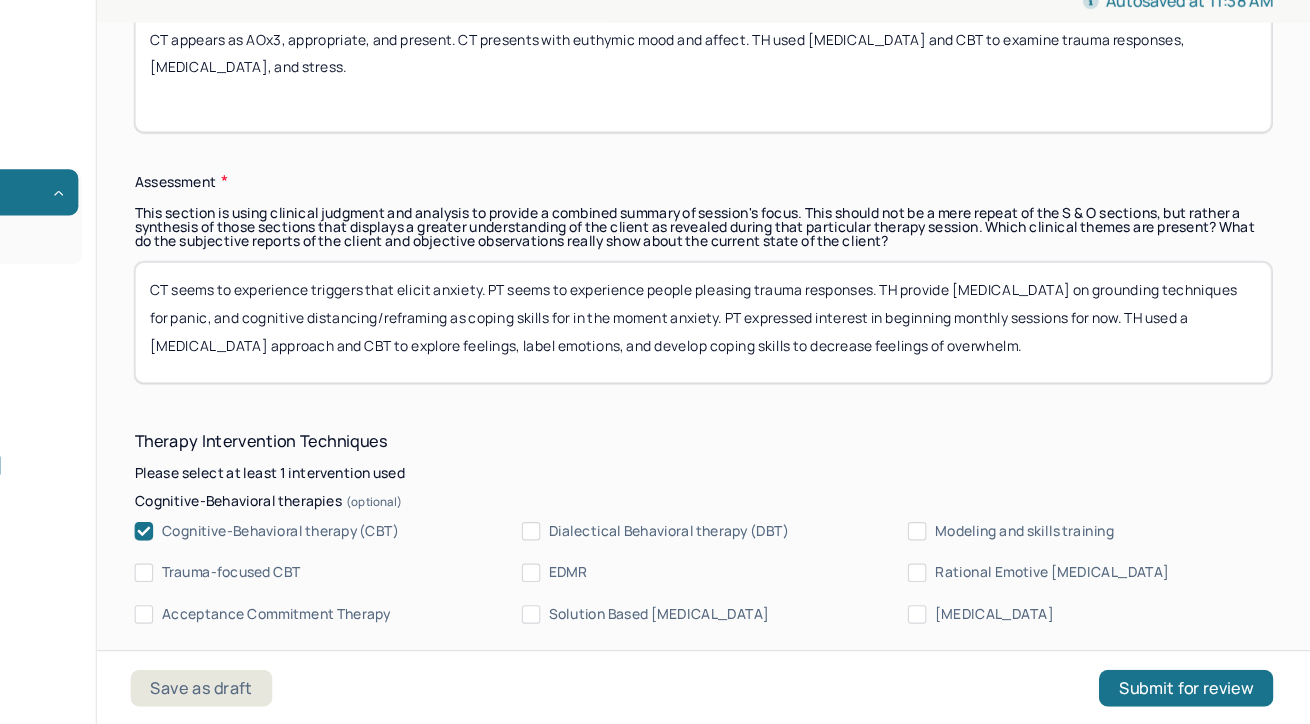 scroll, scrollTop: 1753, scrollLeft: 0, axis: vertical 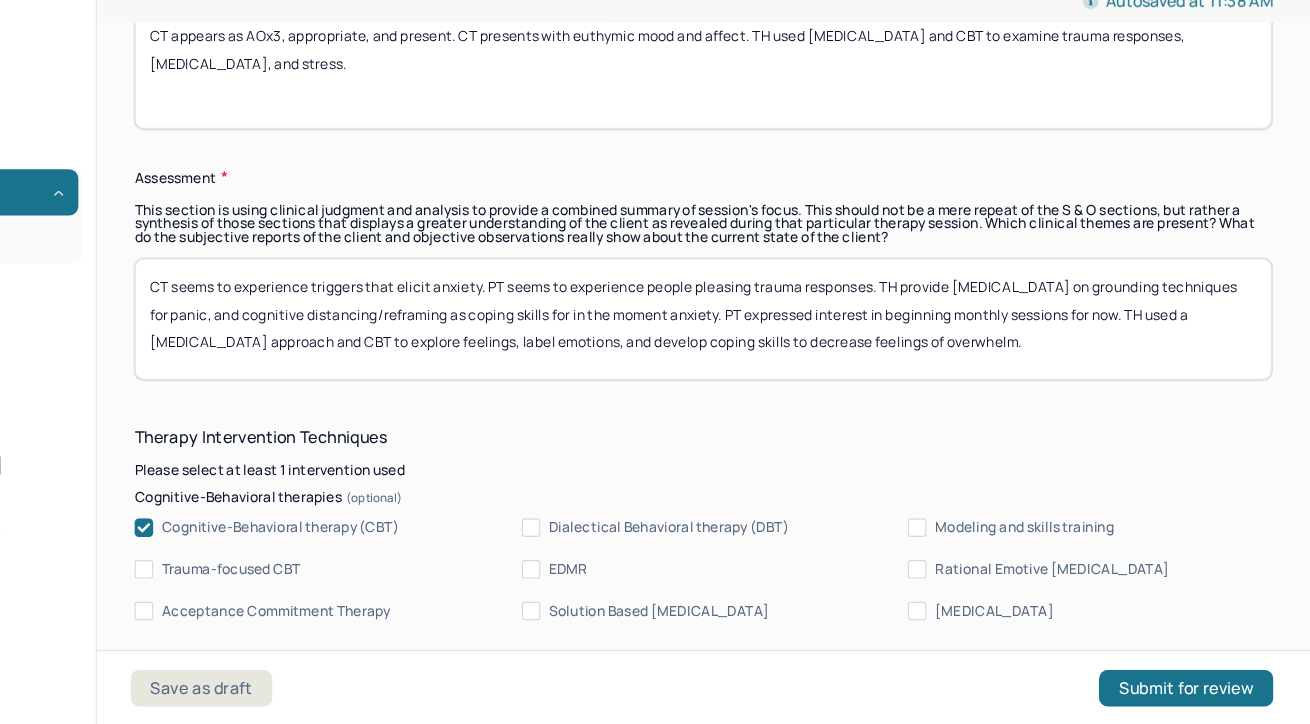drag, startPoint x: 527, startPoint y: 387, endPoint x: 1270, endPoint y: 387, distance: 743 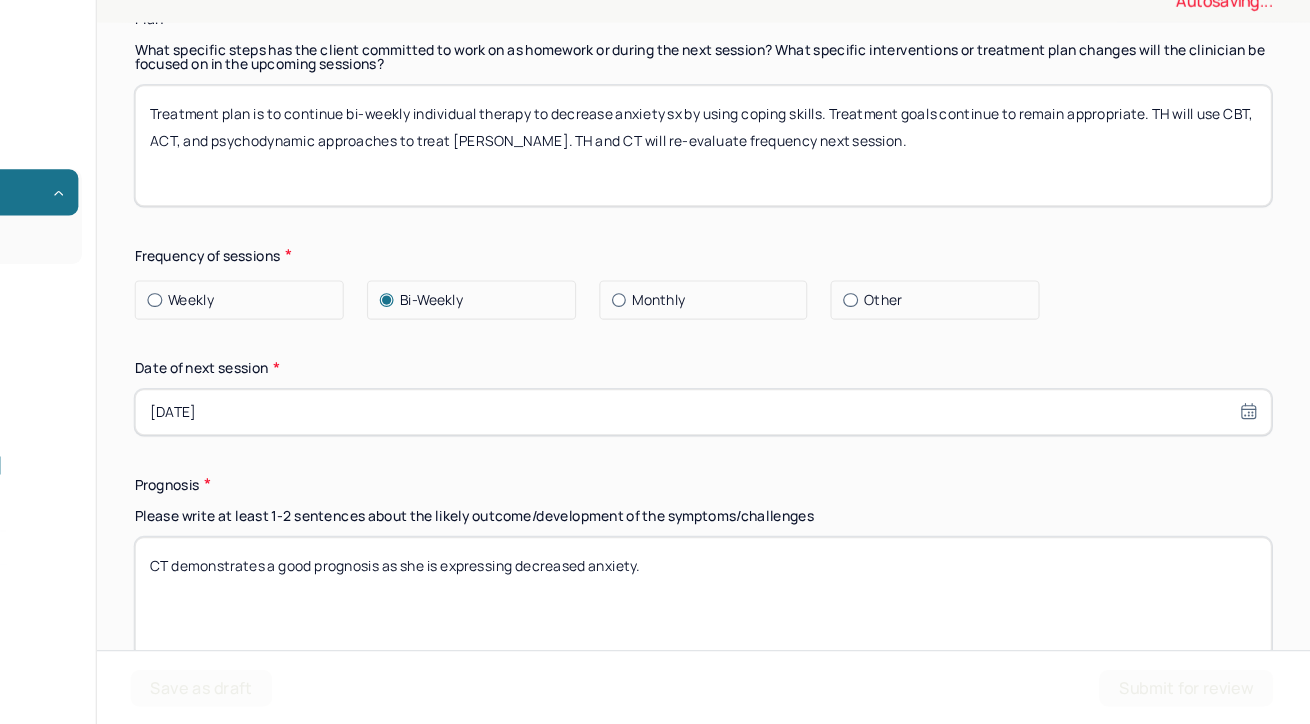 scroll, scrollTop: 2650, scrollLeft: 0, axis: vertical 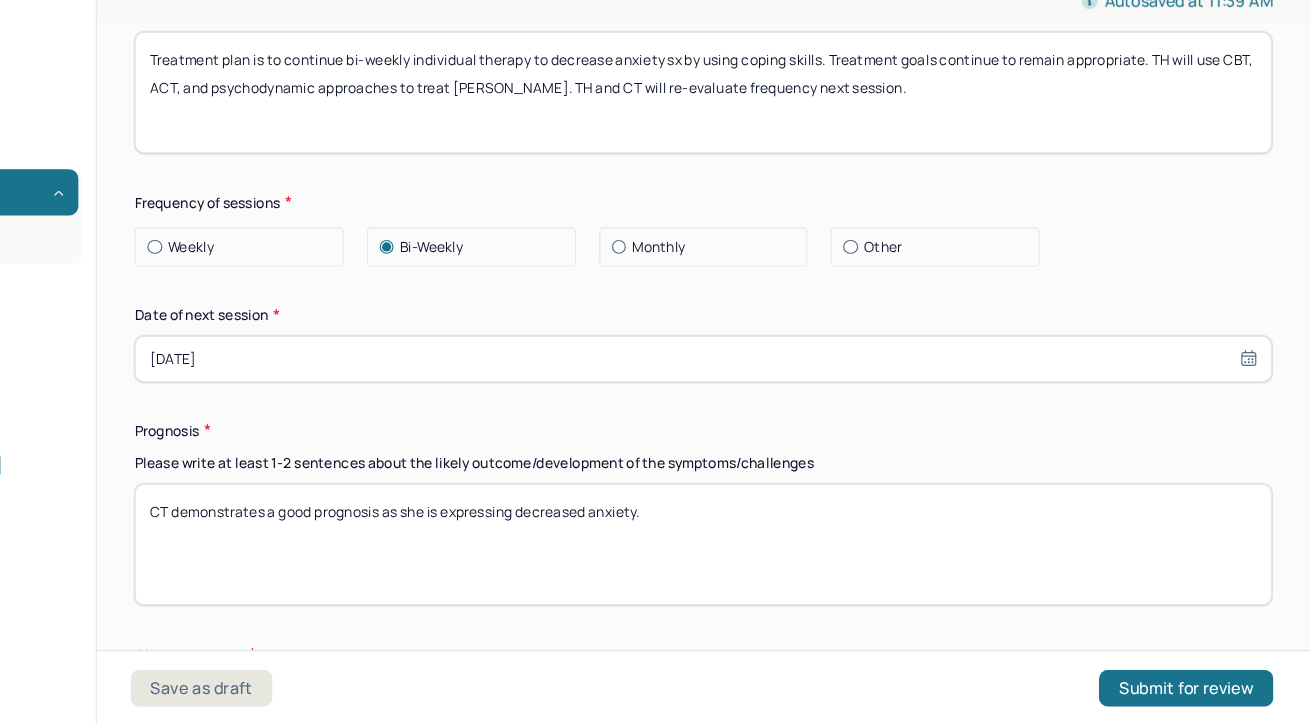 type on "CT seems to experience triggers that elicit anxiety. PT seems to experience people pleasing trauma responses. TH provide [MEDICAL_DATA] on grounding techniques for panic, and cognitive distancing/reframing as coping skills for in the moment anxiety. PT expressed interest in beginning monthly sessions for now. TH used a [MEDICAL_DATA] approach and CBT to examine anxiety, identify somatic anxiety, develop coping skills, and practice reframing." 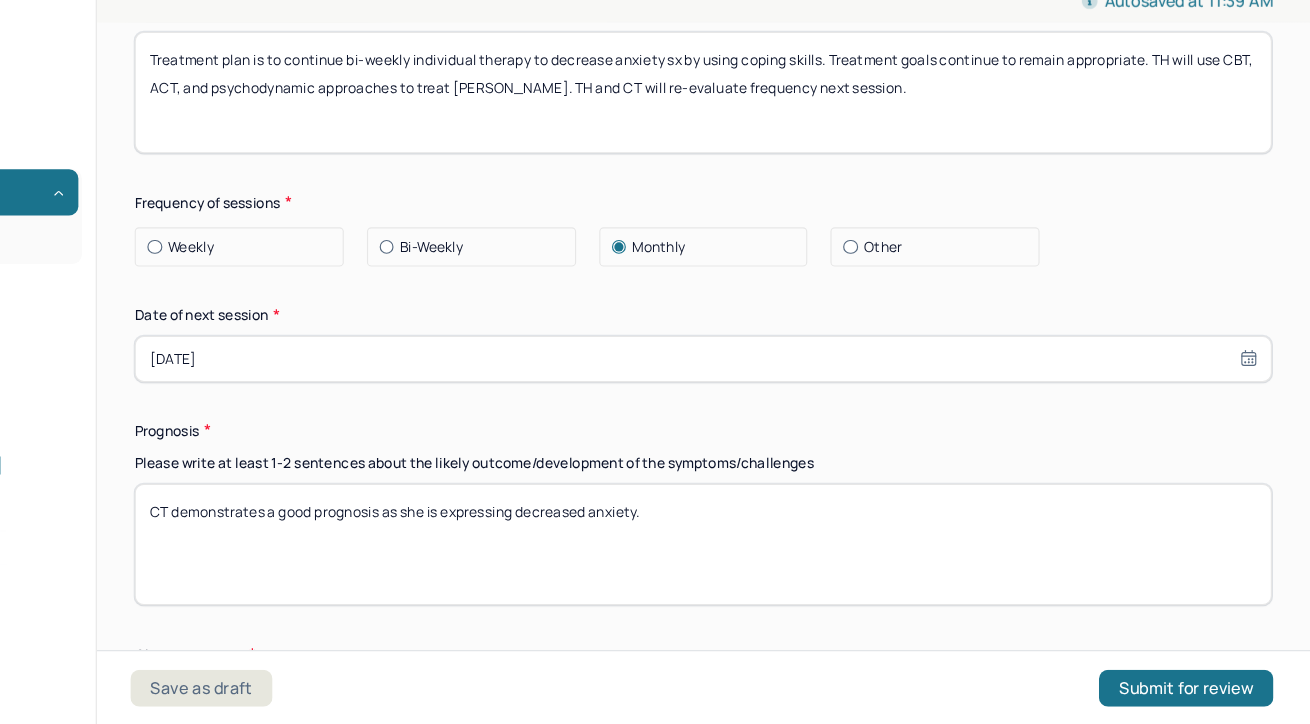 click on "[DATE]" at bounding box center (785, 408) 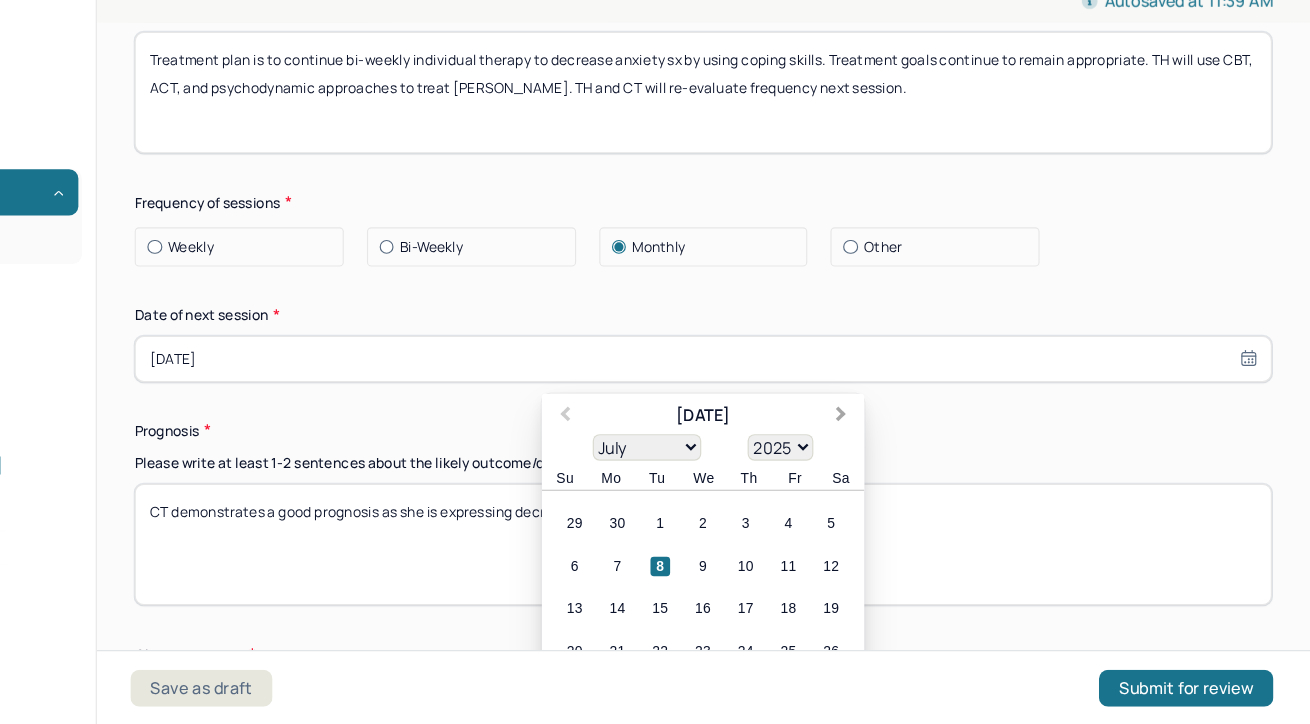 click on "Next Month" at bounding box center [907, 459] 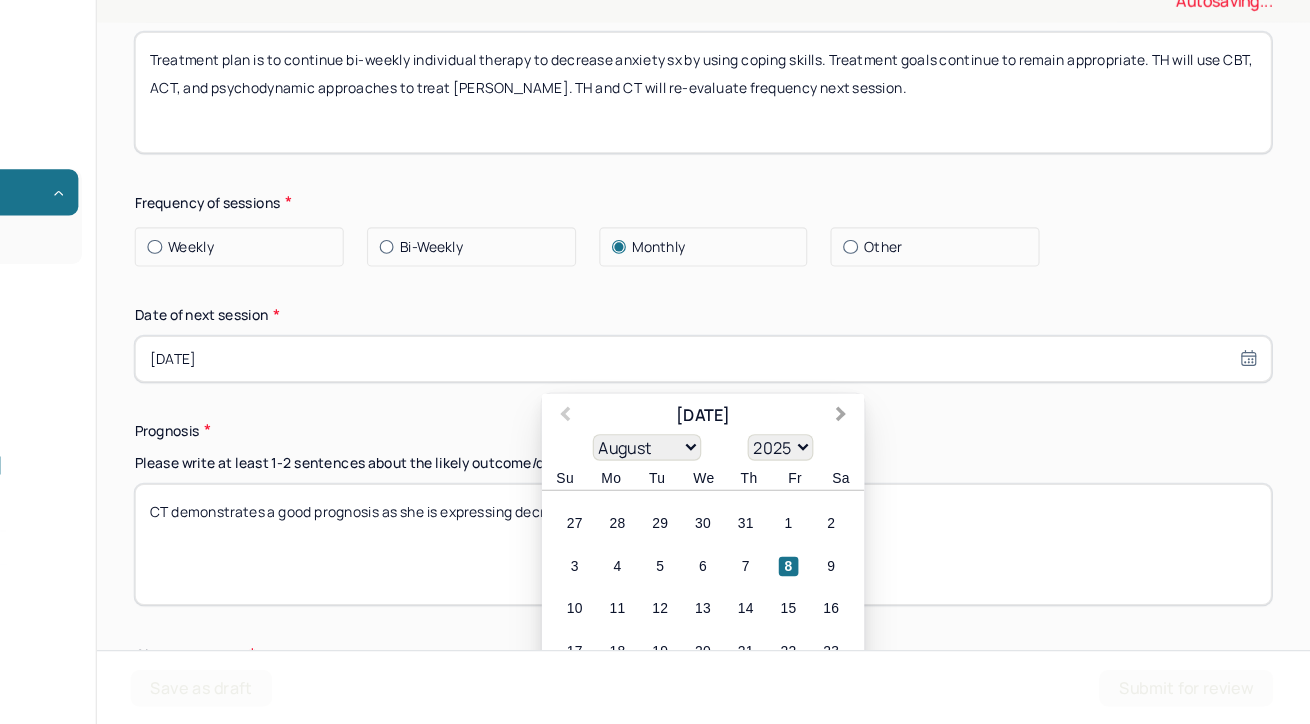 scroll, scrollTop: 2701, scrollLeft: 0, axis: vertical 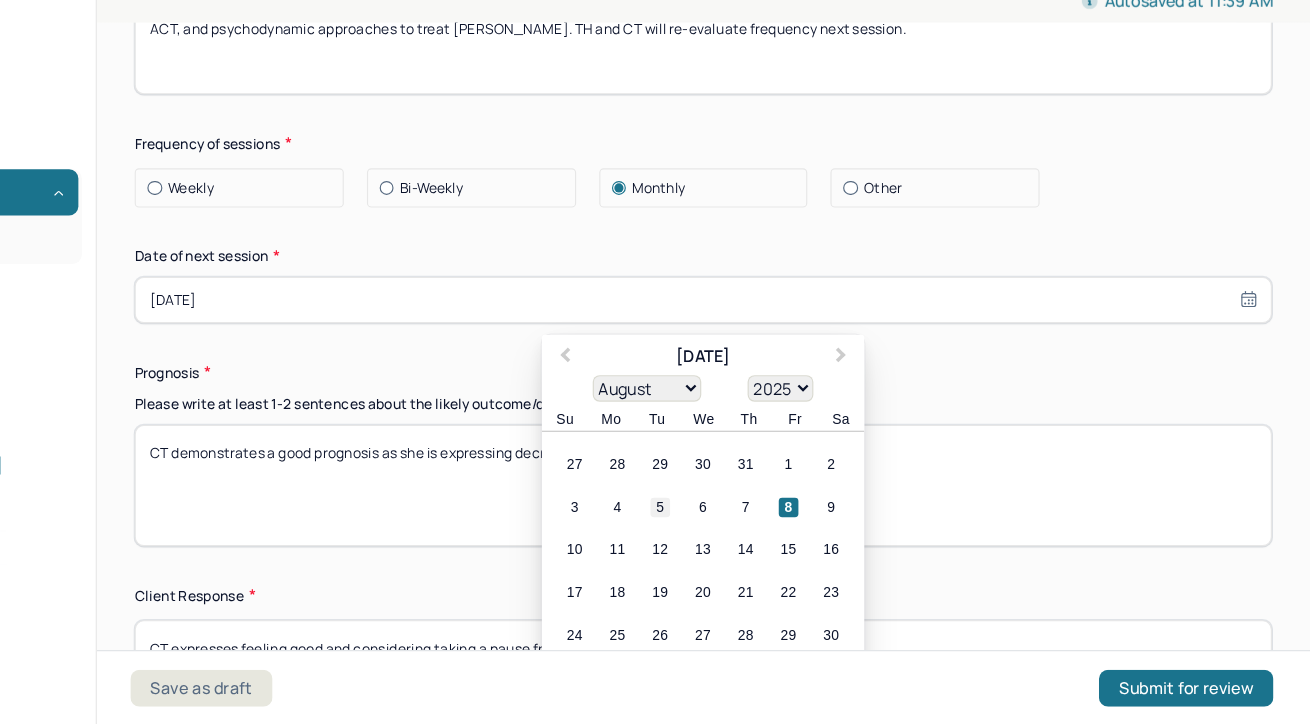 click on "5" at bounding box center [748, 536] 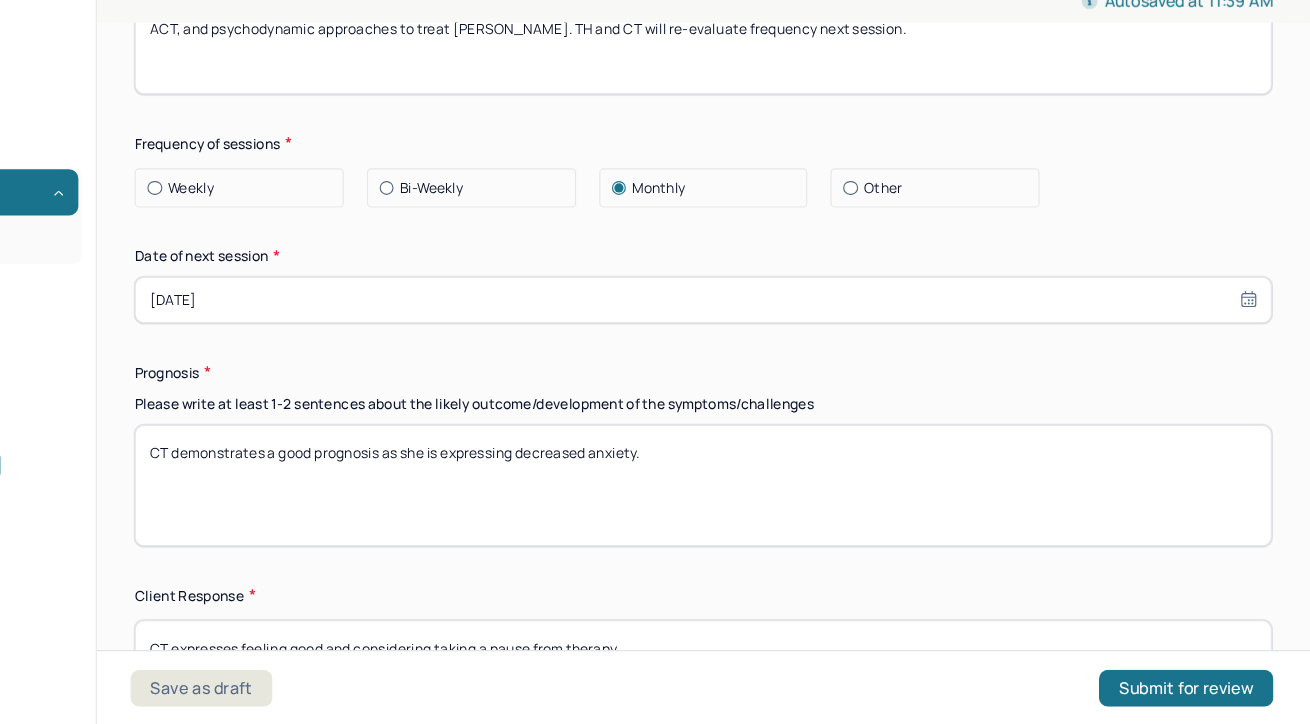click on "Therapy Intervention Techniques Please select at least 1 intervention used Cognitive-Behavioral therapies Cognitive-Behavioral therapy (CBT) Dialectical Behavioral therapy (DBT) Modeling and skills training Trauma-focused CBT EDMR Rational Emotive [MEDICAL_DATA] Acceptance Commitment Therapy Solution Based [MEDICAL_DATA] [MEDICAL_DATA] Relationship based Interventions Attachment-oriented interventions Parent-child interaction therapy Parent interventions Other Client centered therapy/ Humanism [MEDICAL_DATA] [MEDICAL_DATA] Feminist therapy Psychodynamic therapy Grief therapy Internal family systems (IFS) [MEDICAL_DATA] Positive psychology [MEDICAL_DATA] [MEDICAL_DATA] Strength based theory Career Counseling Multisystemic family theory Plan What specific steps has the client committed to work on as homework or during the next session? What specific interventions or treatment plan changes will the clinician be focused on in the upcoming sessions? Frequency of sessions Weekly Other" at bounding box center [785, 128] 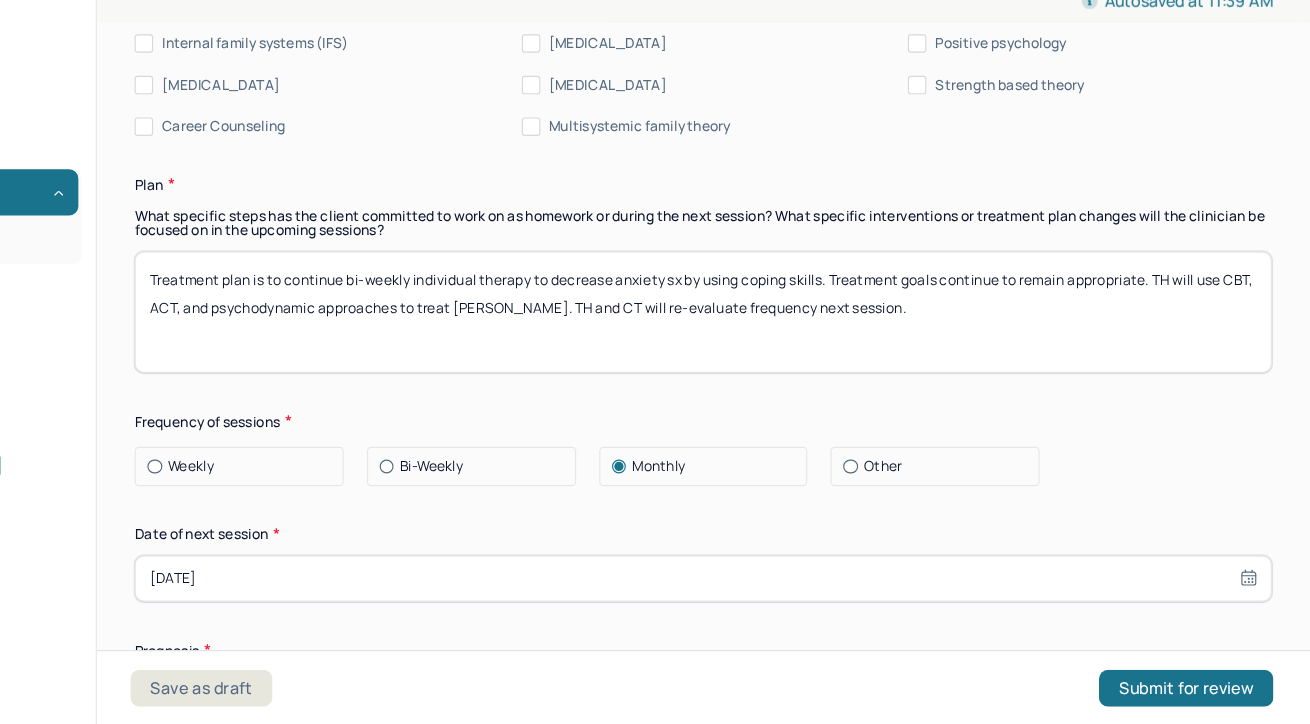 scroll, scrollTop: 2456, scrollLeft: 0, axis: vertical 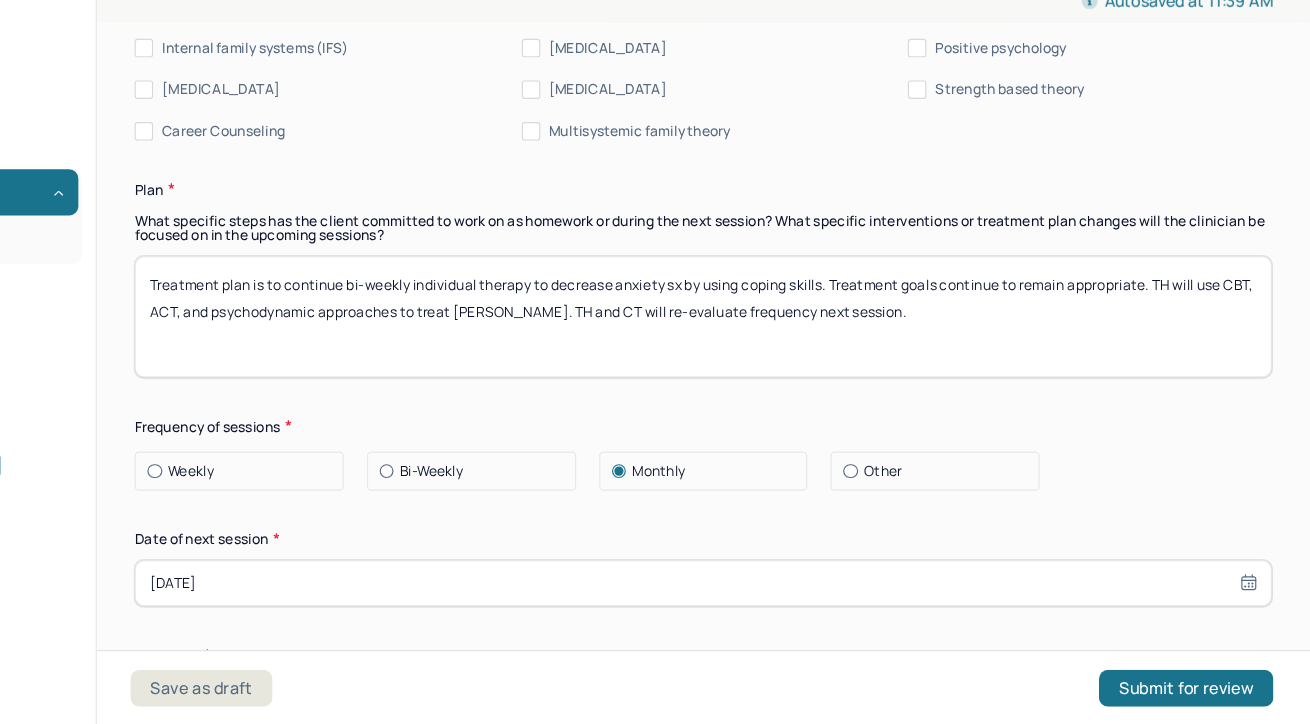 drag, startPoint x: 423, startPoint y: 335, endPoint x: 528, endPoint y: 328, distance: 105.23308 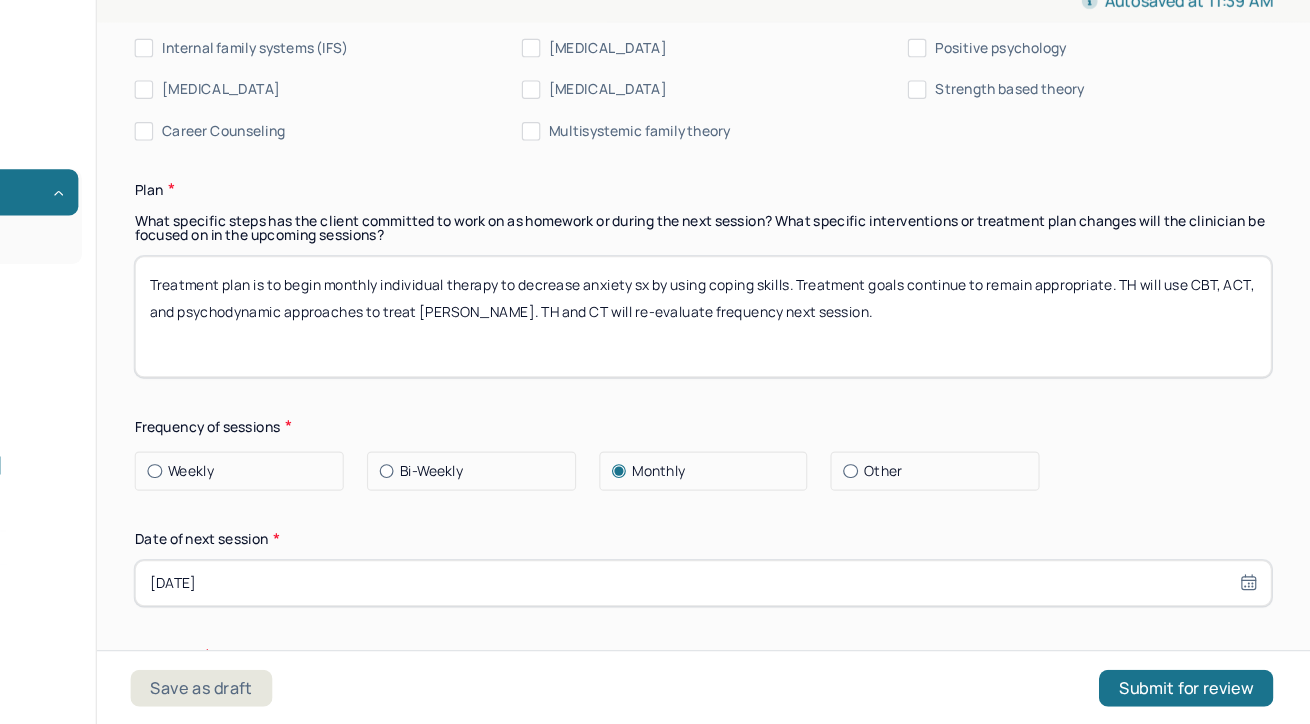 scroll, scrollTop: 35, scrollLeft: 0, axis: vertical 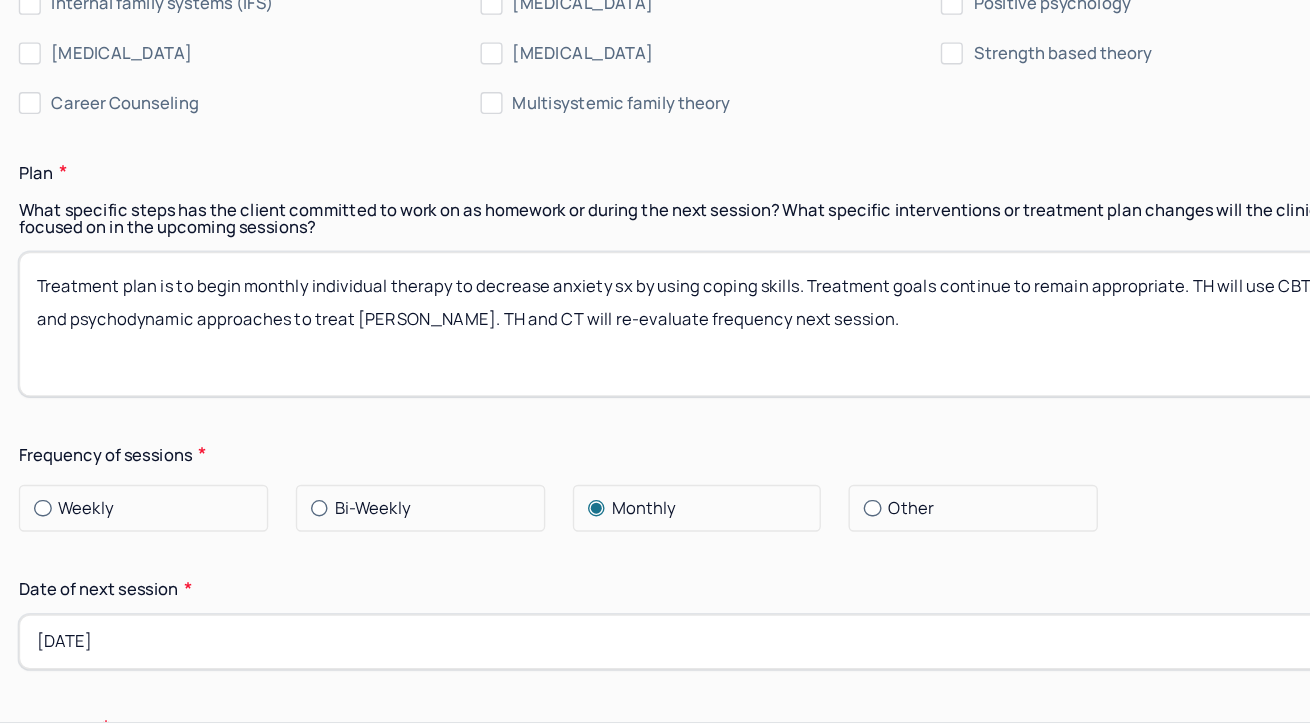 click on "Treatment plan is to continue bi-weekly individual therapy to decrease anxiety sx by using coping skills. Treatment goals continue to remain appropriate. TH will use CBT, ACT, and psychodynamic approaches to treat [PERSON_NAME]. TH and CT will re-evaluate frequency next session." at bounding box center [785, 371] 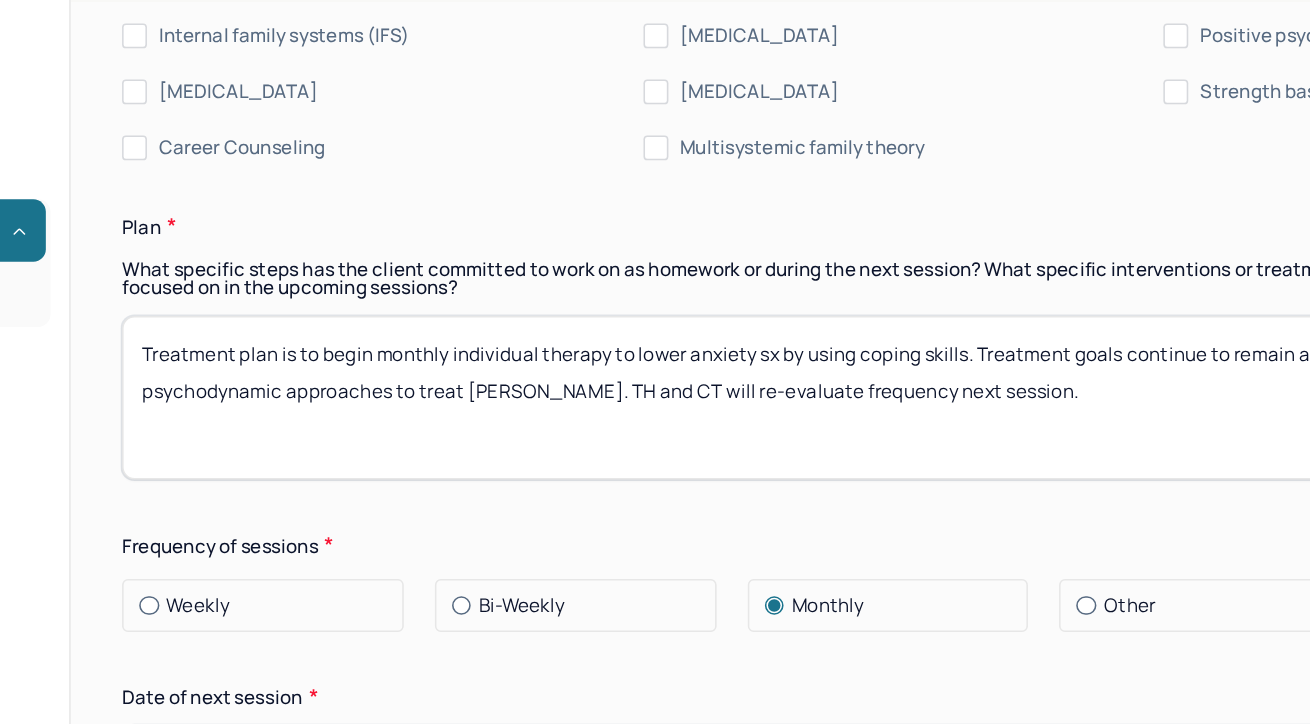 scroll, scrollTop: 35, scrollLeft: 0, axis: vertical 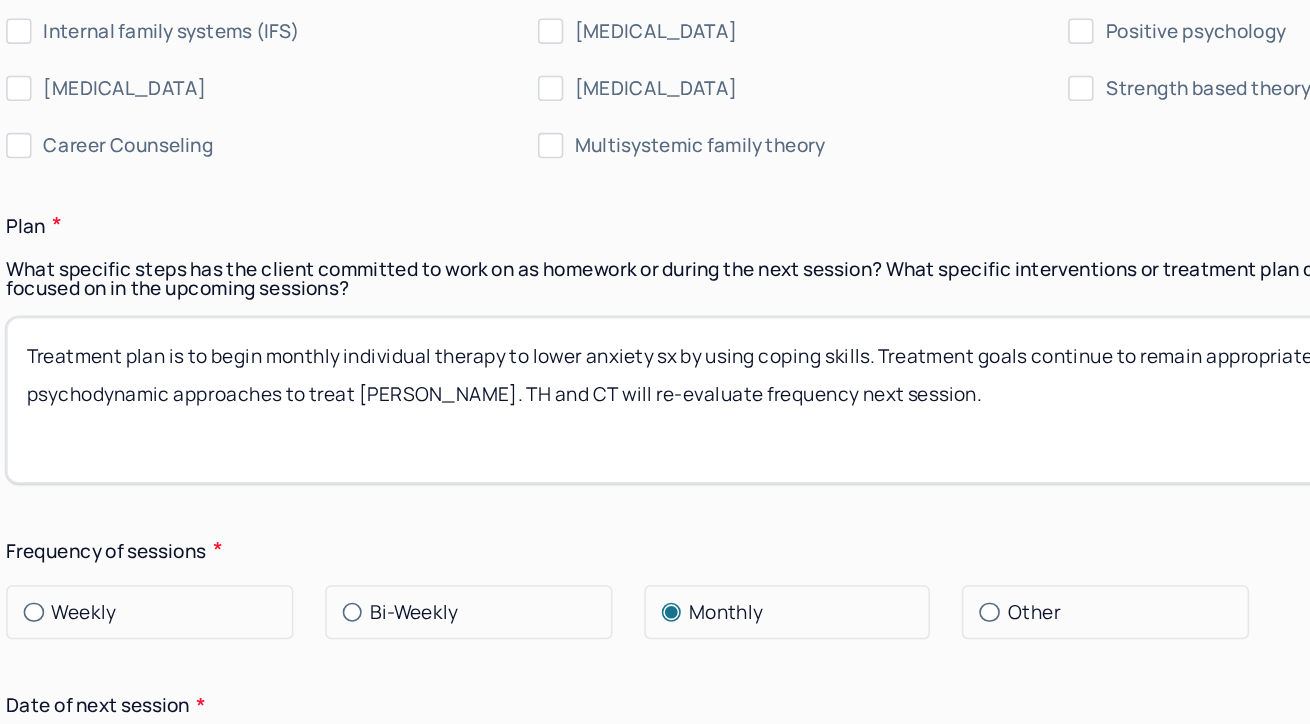 click on "Treatment plan is to begin monthly individual therapy to decrease anxiety sx by using coping skills. Treatment goals continue to remain appropriate. TH will use CBT, ACT, and psychodynamic approaches to treat [PERSON_NAME]. TH and CT will re-evaluate frequency next session." at bounding box center (785, 371) 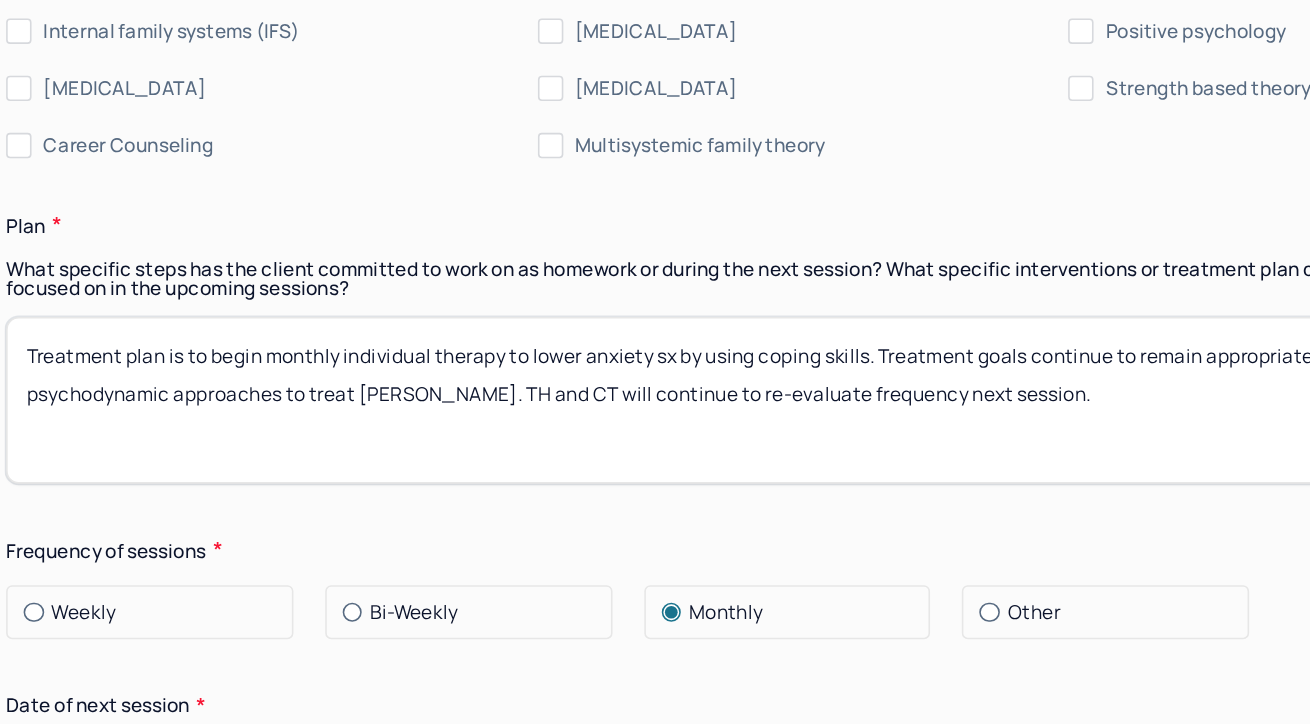 click on "Treatment plan is to begin monthly individual therapy to decrease anxiety sx by using coping skills. Treatment goals continue to remain appropriate. TH will use CBT, ACT, and psychodynamic approaches to treat [PERSON_NAME]. TH and CT will re-evaluate frequency next session." at bounding box center (785, 371) 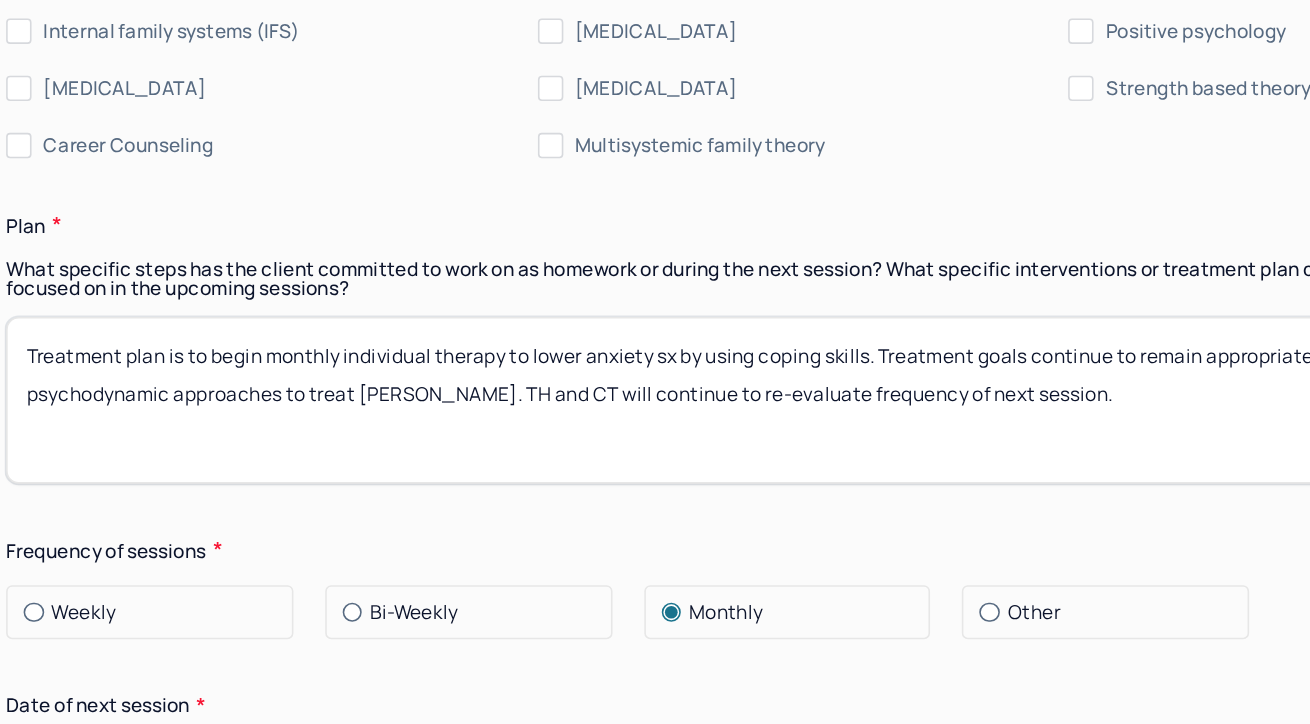 click on "Treatment plan is to begin monthly individual therapy to decrease anxiety sx by using coping skills. Treatment goals continue to remain appropriate. TH will use CBT, ACT, and psychodynamic approaches to treat [PERSON_NAME]. TH and CT will re-evaluate frequency next session." at bounding box center [785, 371] 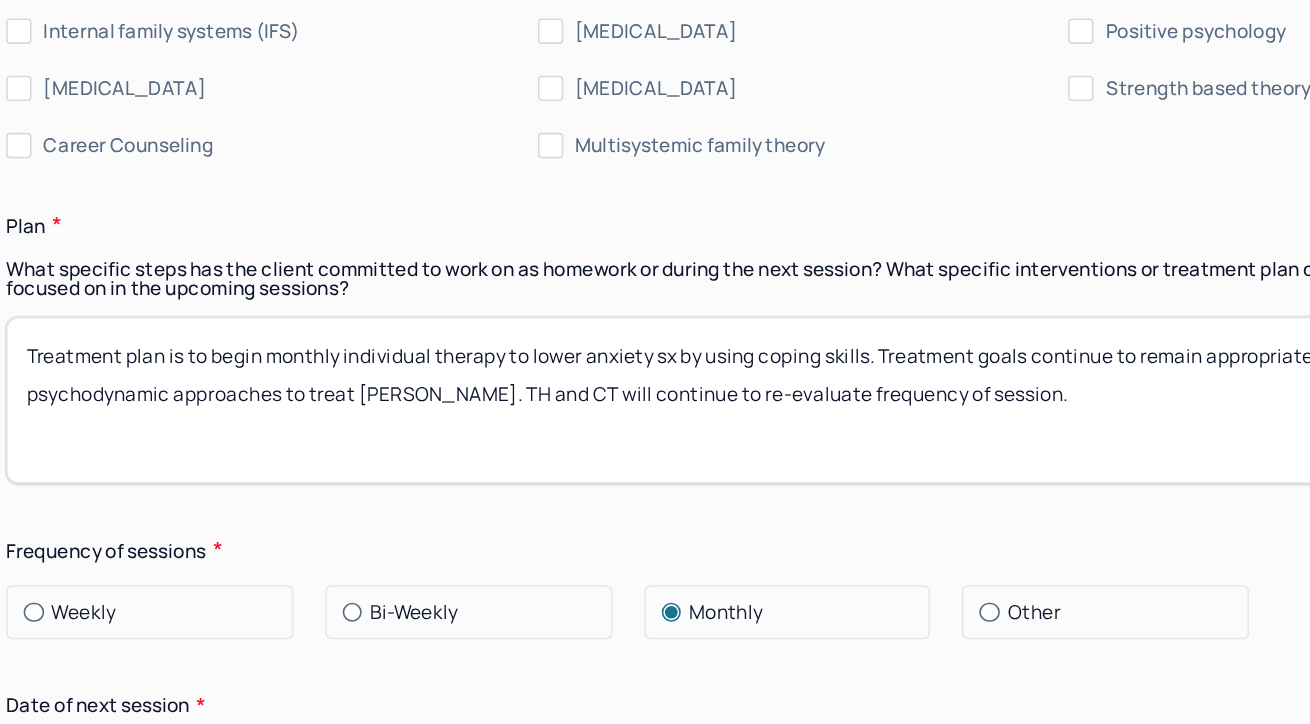 click on "Treatment plan is to begin monthly individual therapy to decrease anxiety sx by using coping skills. Treatment goals continue to remain appropriate. TH will use CBT, ACT, and psychodynamic approaches to treat [PERSON_NAME]. TH and CT will re-evaluate frequency next session." at bounding box center (785, 371) 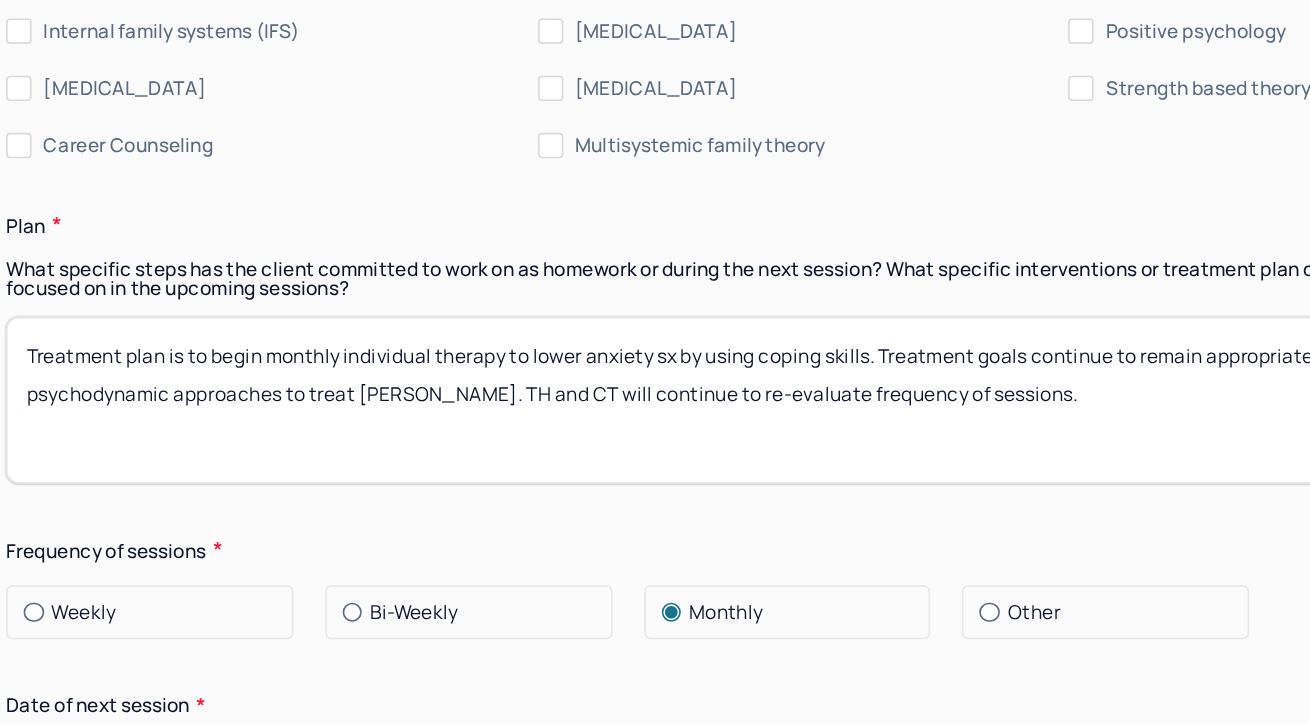 scroll, scrollTop: 35, scrollLeft: 0, axis: vertical 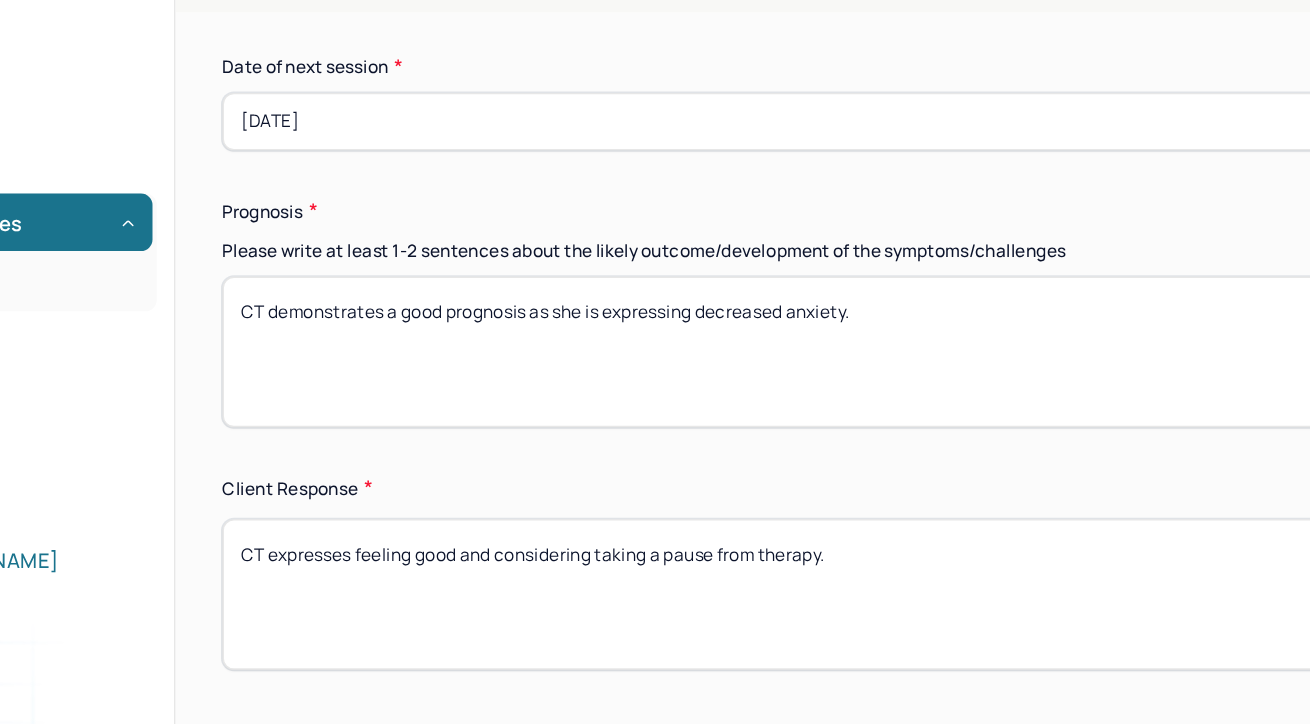 type on "Treatment plan is to begin monthly individual therapy to lower anxiety sx by using coping skills. Treatment goals continue to remain appropriate. TH will use CBT, ACT, and psychodynamic approaches to treat [PERSON_NAME]. TH and CT will continue to re-evaluate frequency of sessions." 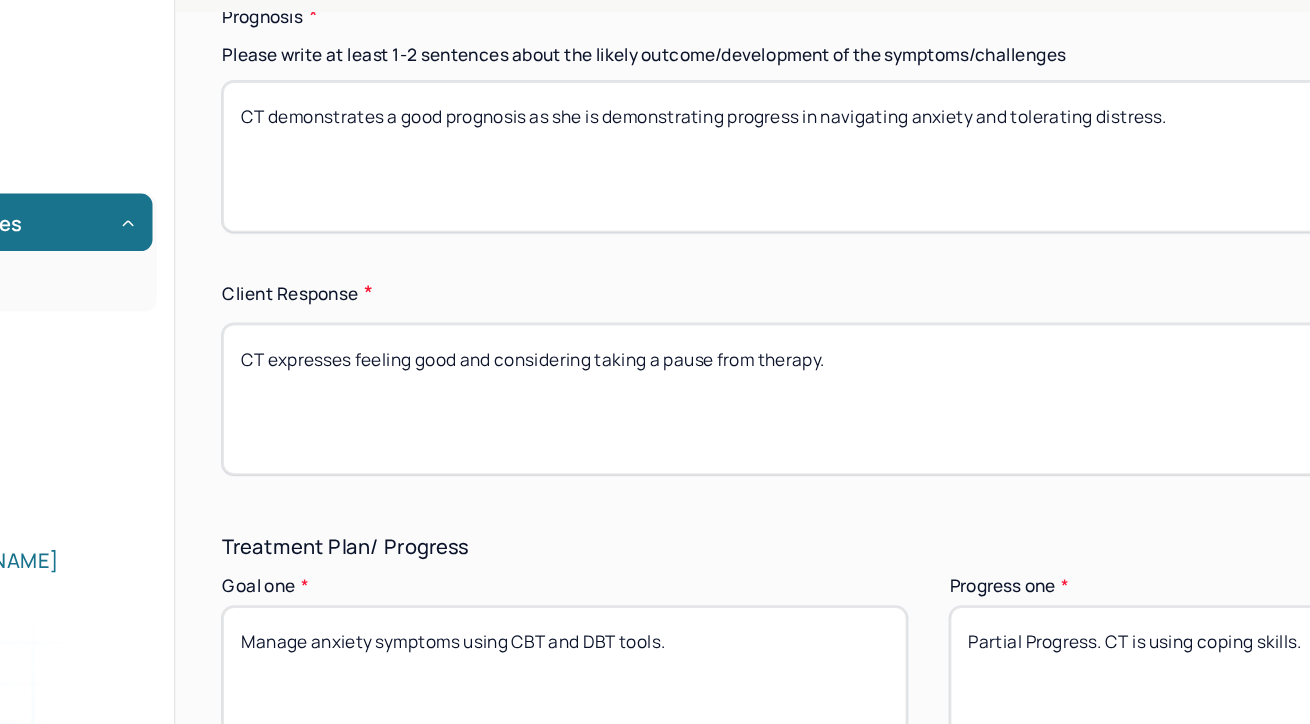 scroll, scrollTop: 3028, scrollLeft: 0, axis: vertical 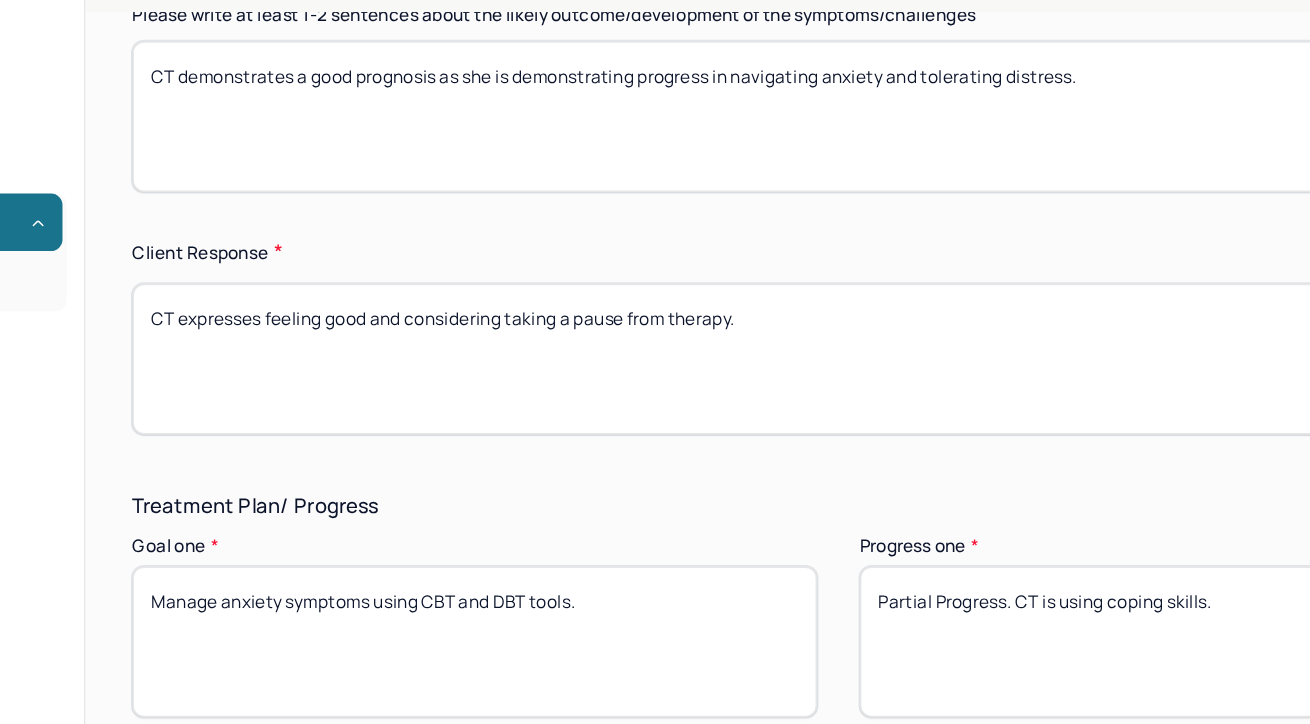 type on "CT demonstrates a good prognosis as she is demonstrating progress in navigating anxiety and tolerating distress." 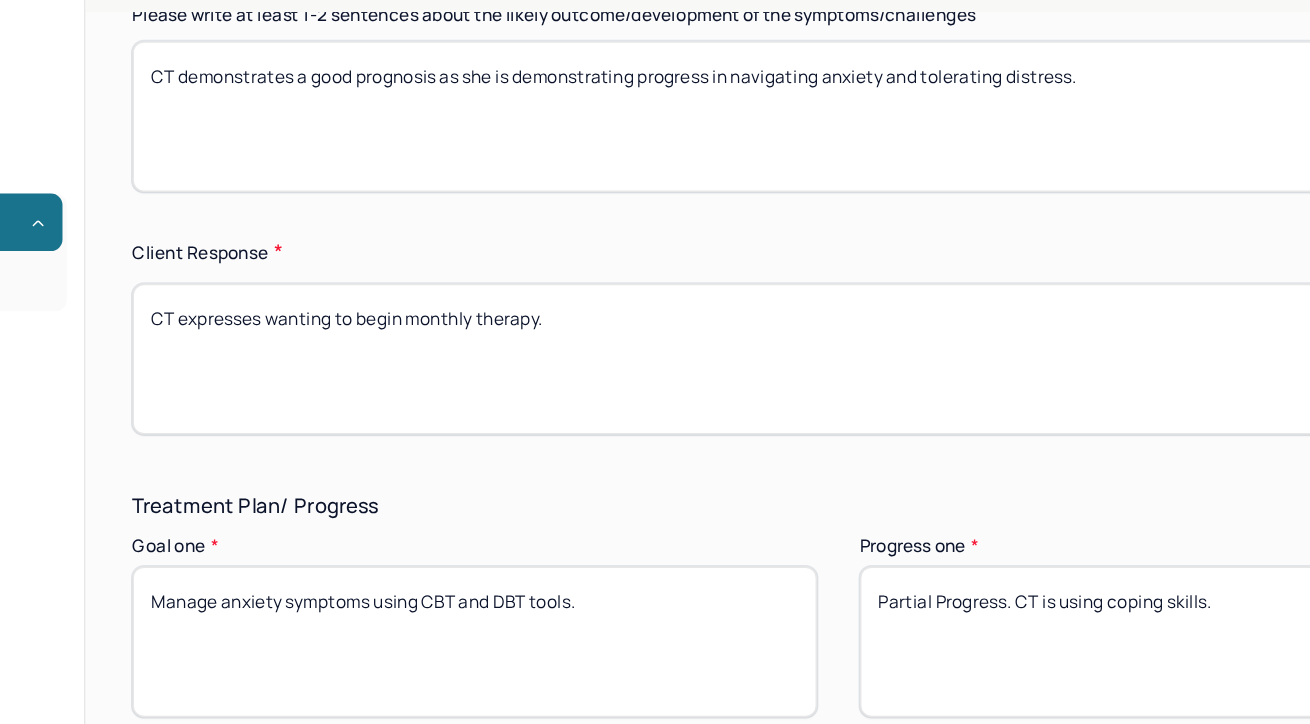 scroll, scrollTop: 35, scrollLeft: 0, axis: vertical 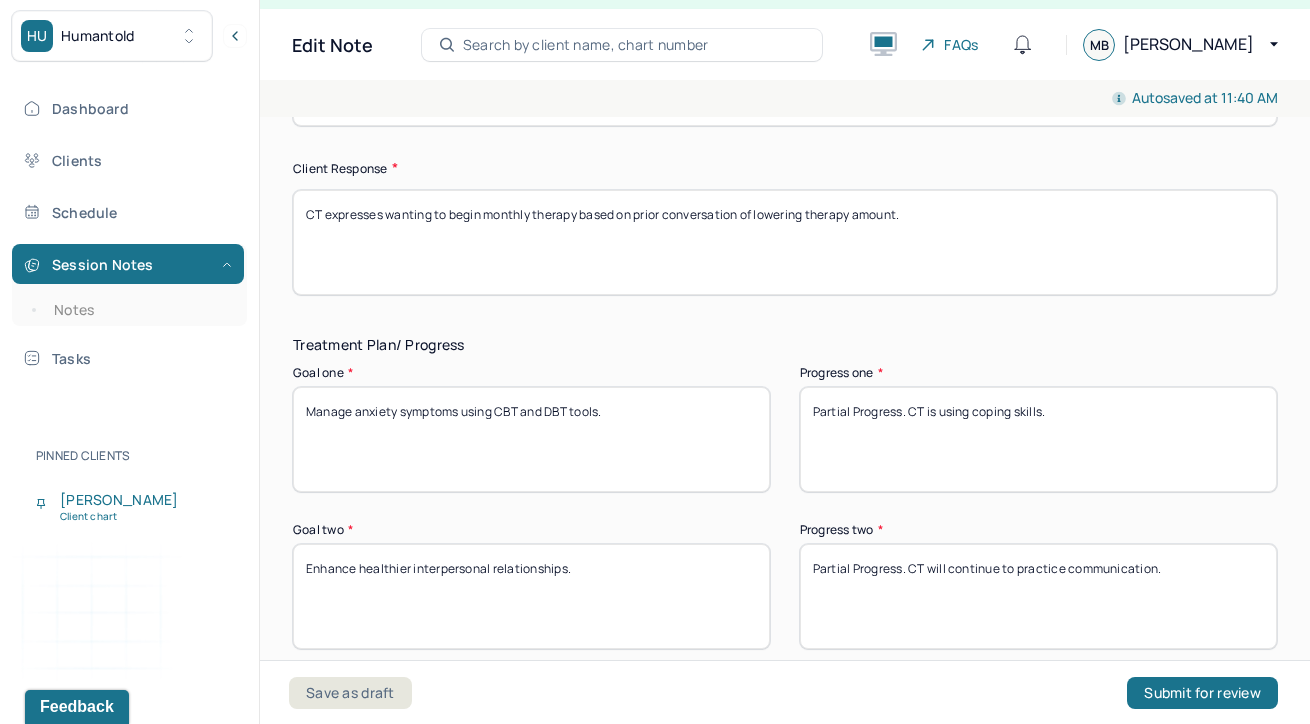 click on "CT expresses feeling good and considering taking a pause from therapy." at bounding box center (785, 242) 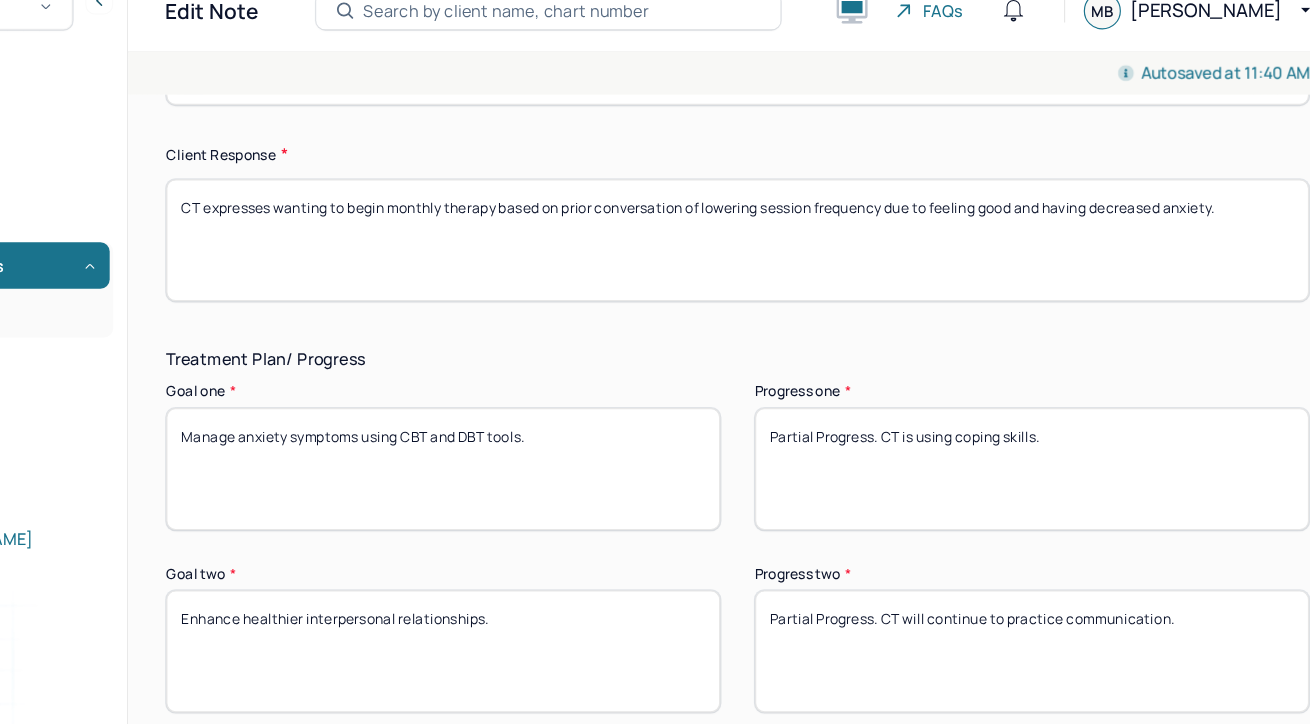 scroll, scrollTop: 35, scrollLeft: 0, axis: vertical 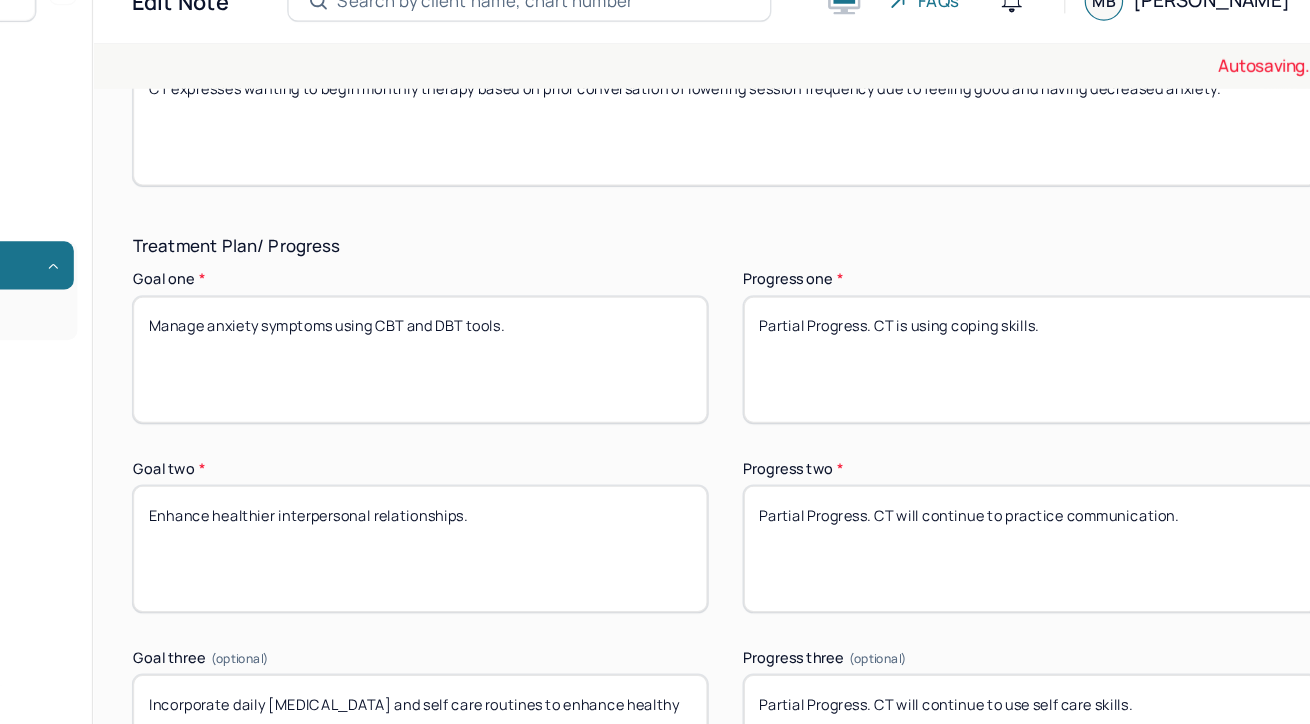 type on "CT expresses wanting to begin monthly therapy based on prior conversation of lowering session frequency due to feeling good and having decreased anxiety." 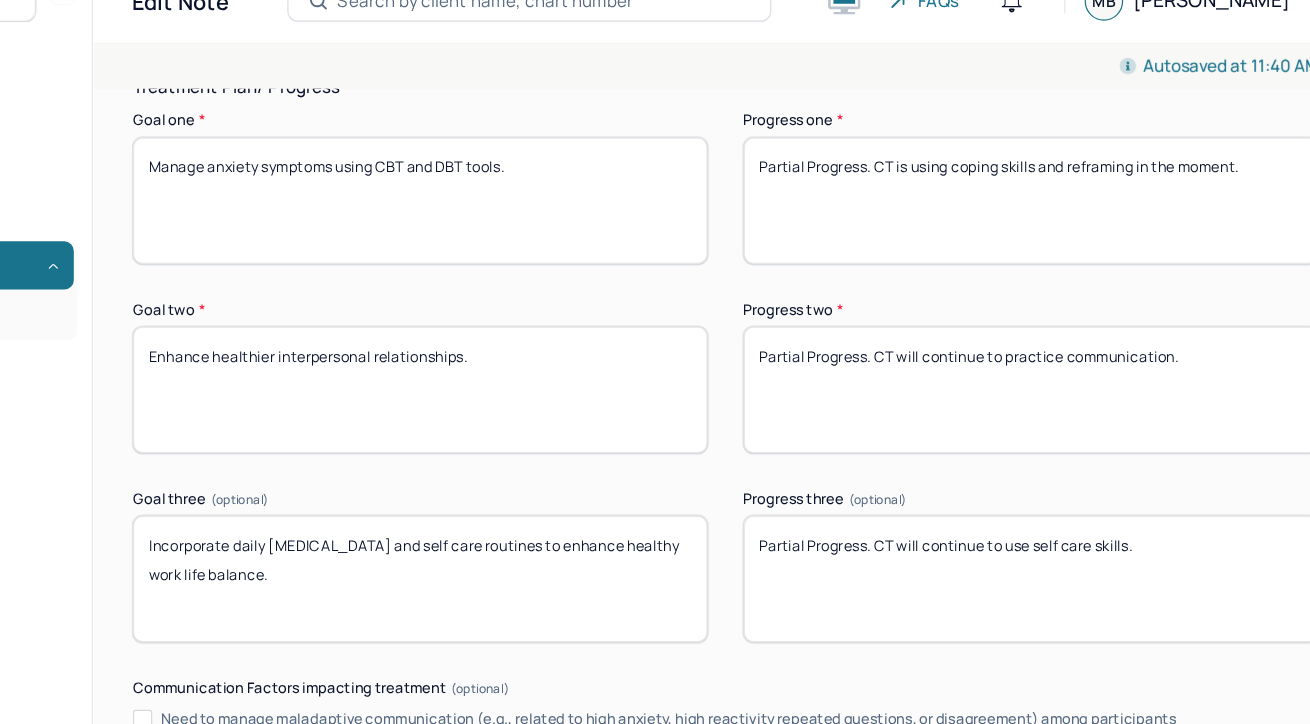 scroll, scrollTop: 3411, scrollLeft: 0, axis: vertical 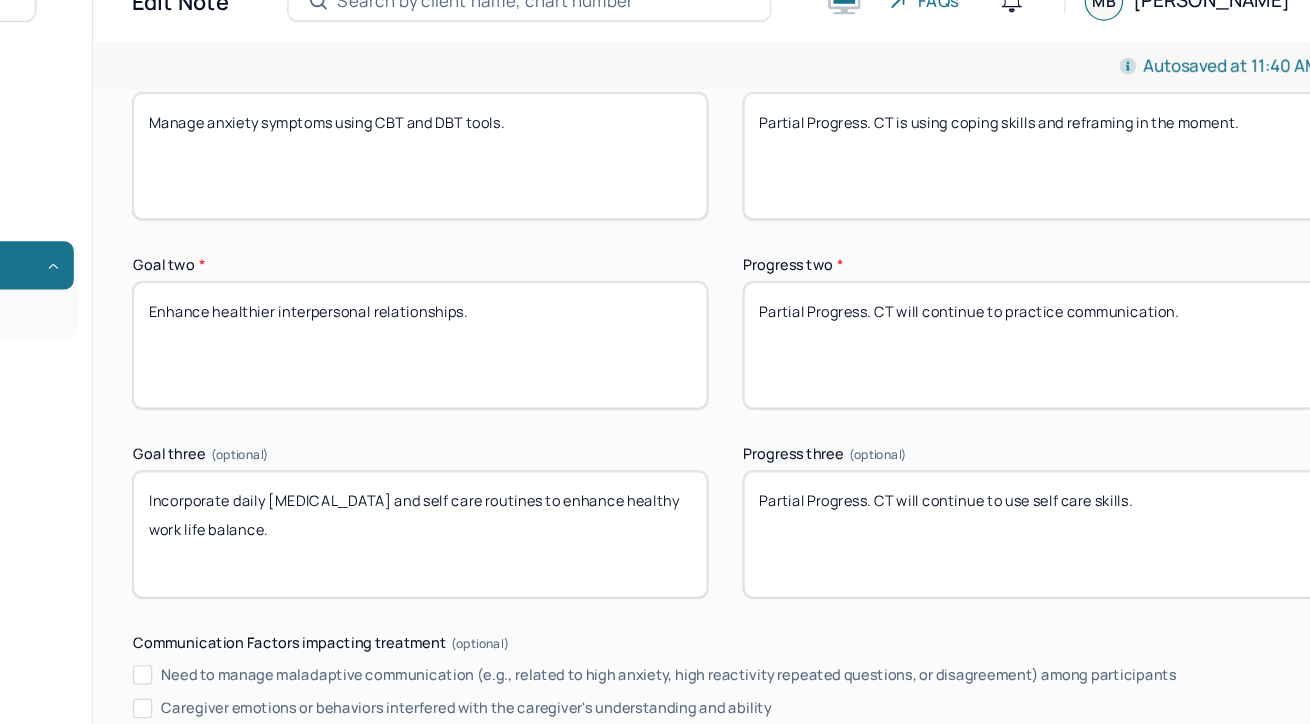 type on "Partial Progress. CT is using coping skills and reframing in the moment." 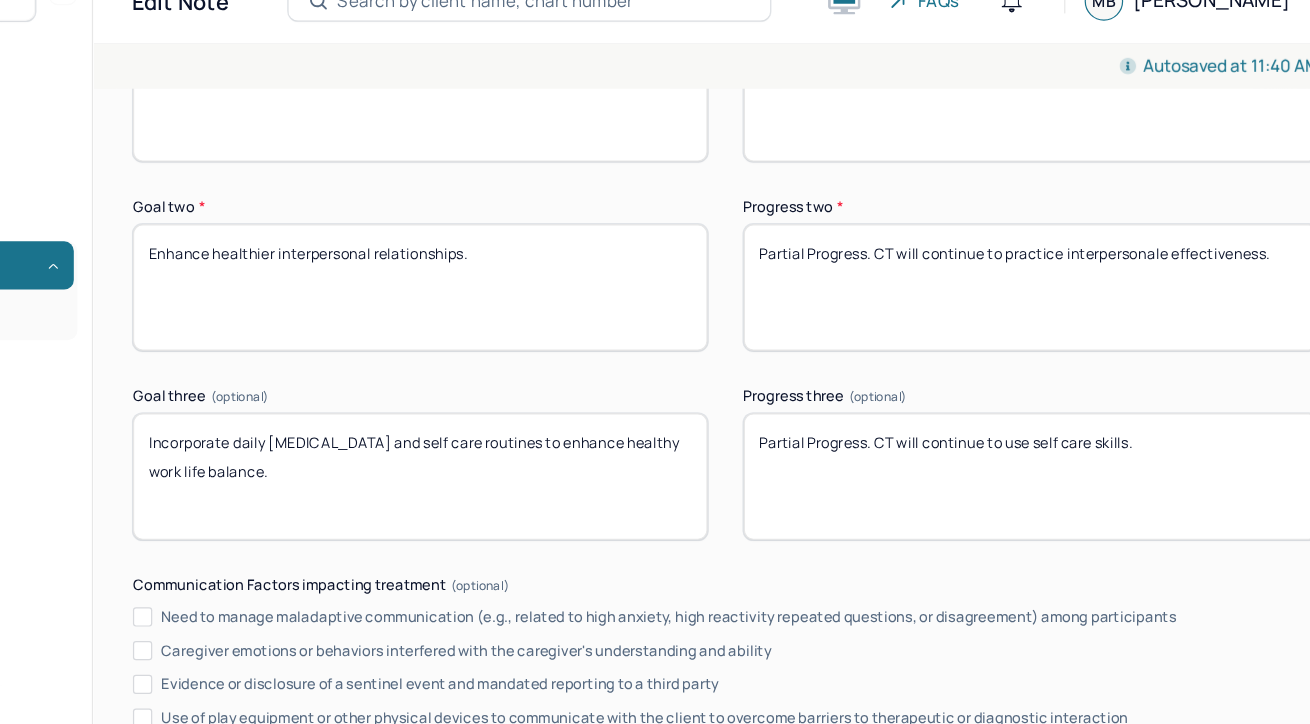scroll, scrollTop: 3468, scrollLeft: 0, axis: vertical 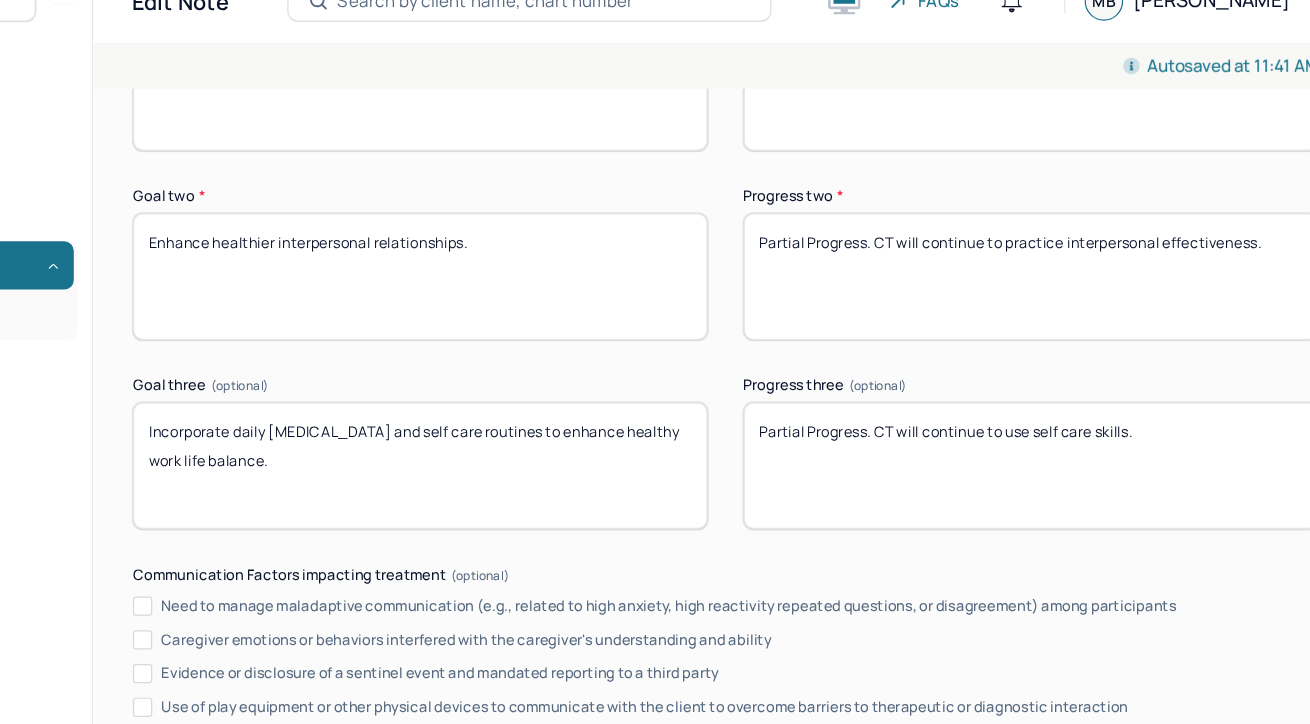 type on "Partial Progress. CT will continue to practice interpersonal effectiveness." 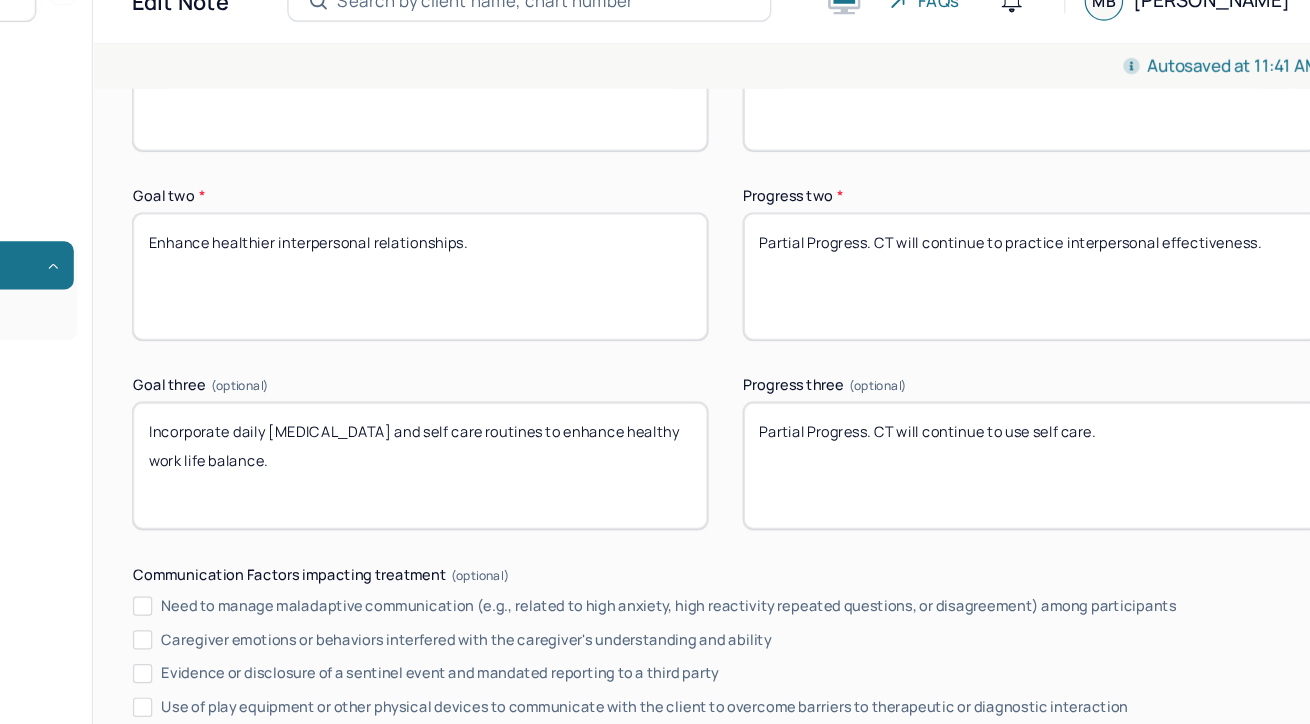 click on "Partial Progress. CT will continue to use self care skills." at bounding box center (1038, 430) 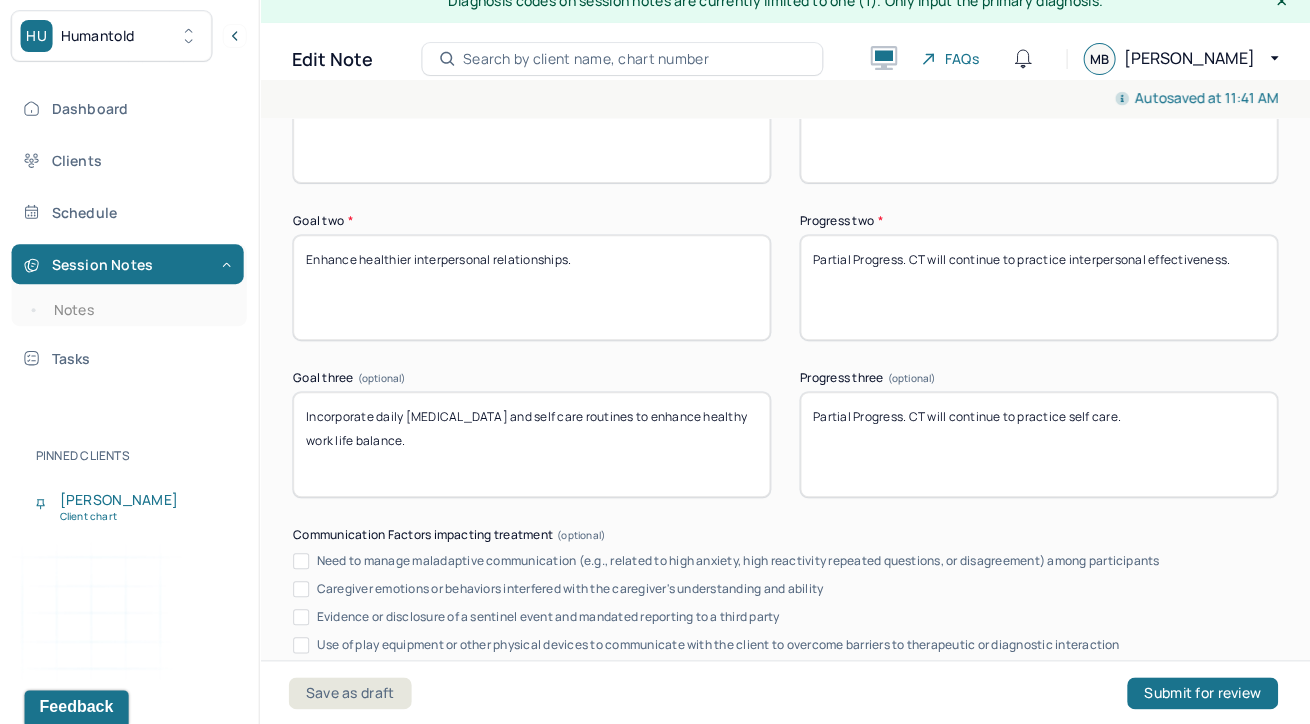 scroll, scrollTop: 21, scrollLeft: 0, axis: vertical 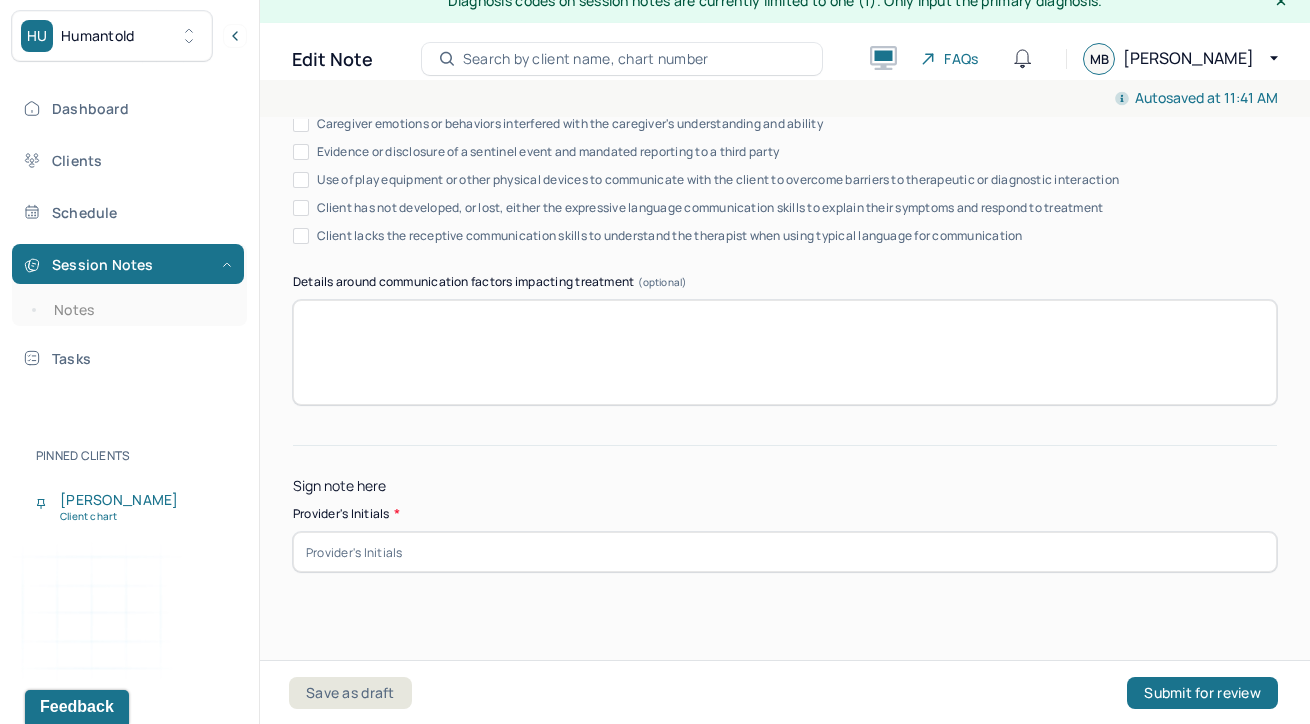 type on "Partial Progress. CT will continue to practice self care." 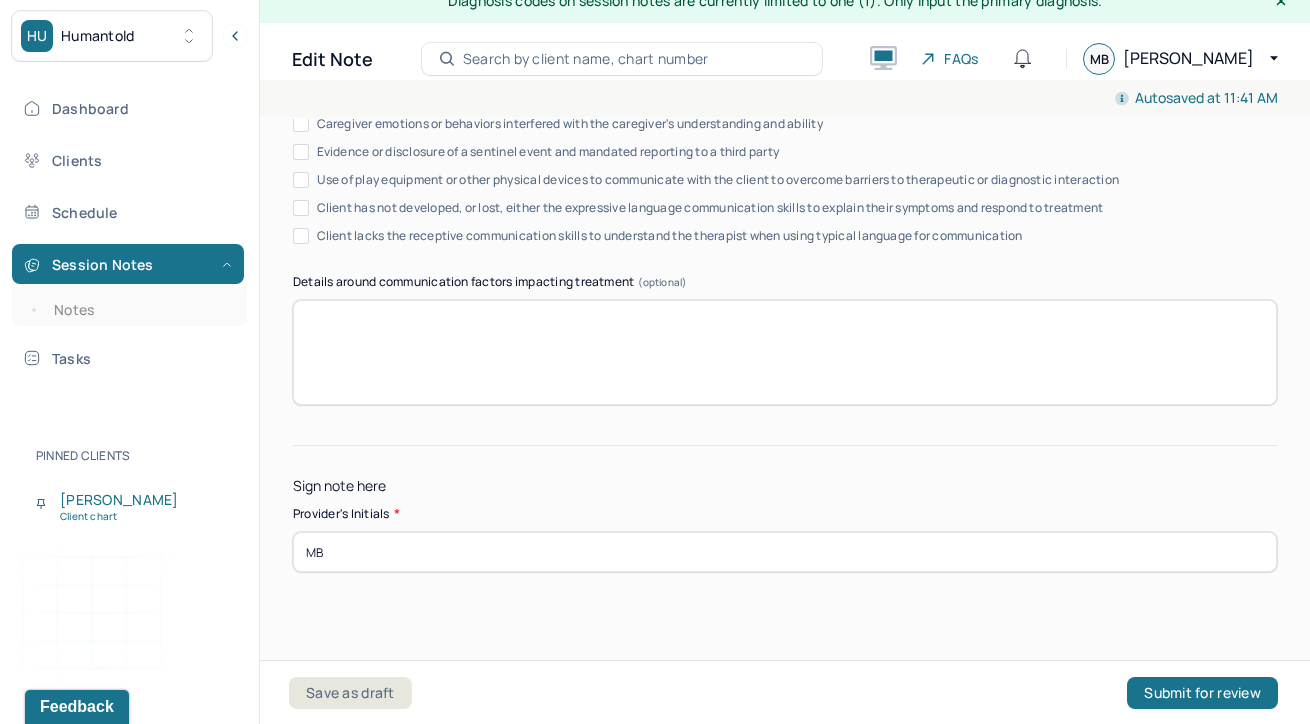 type on "MB" 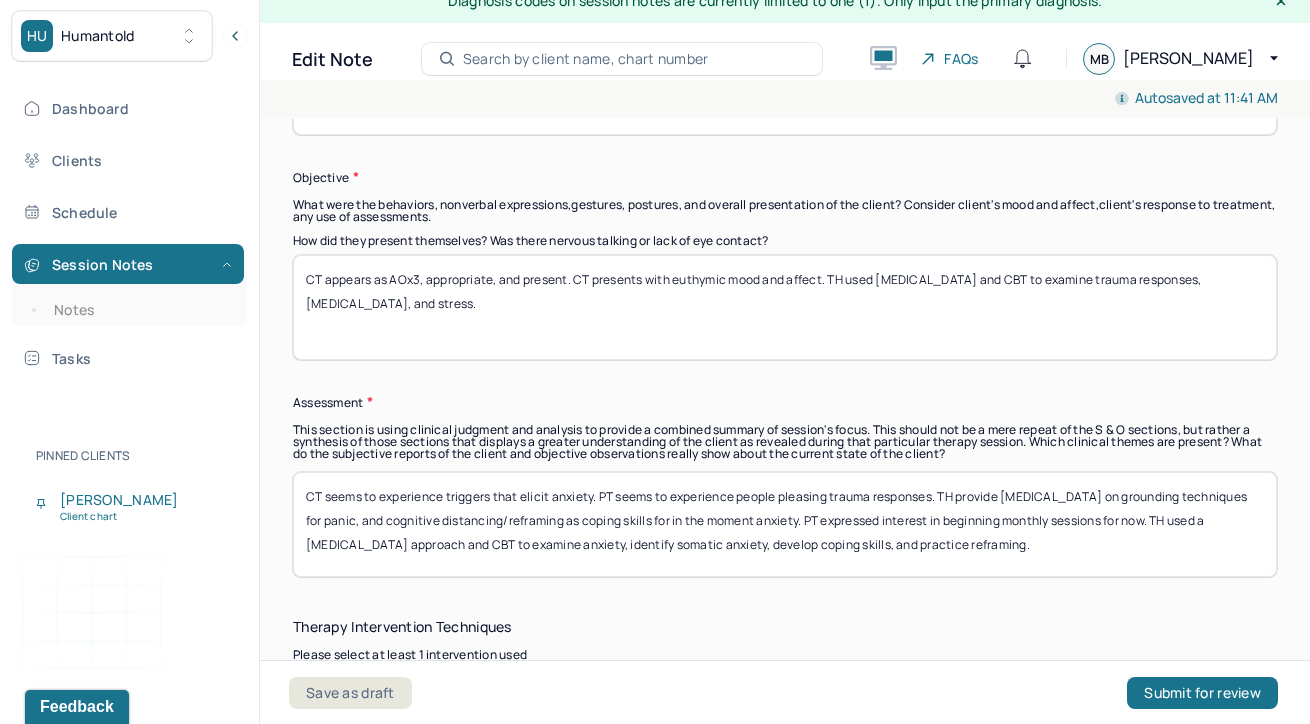 scroll, scrollTop: 1621, scrollLeft: 0, axis: vertical 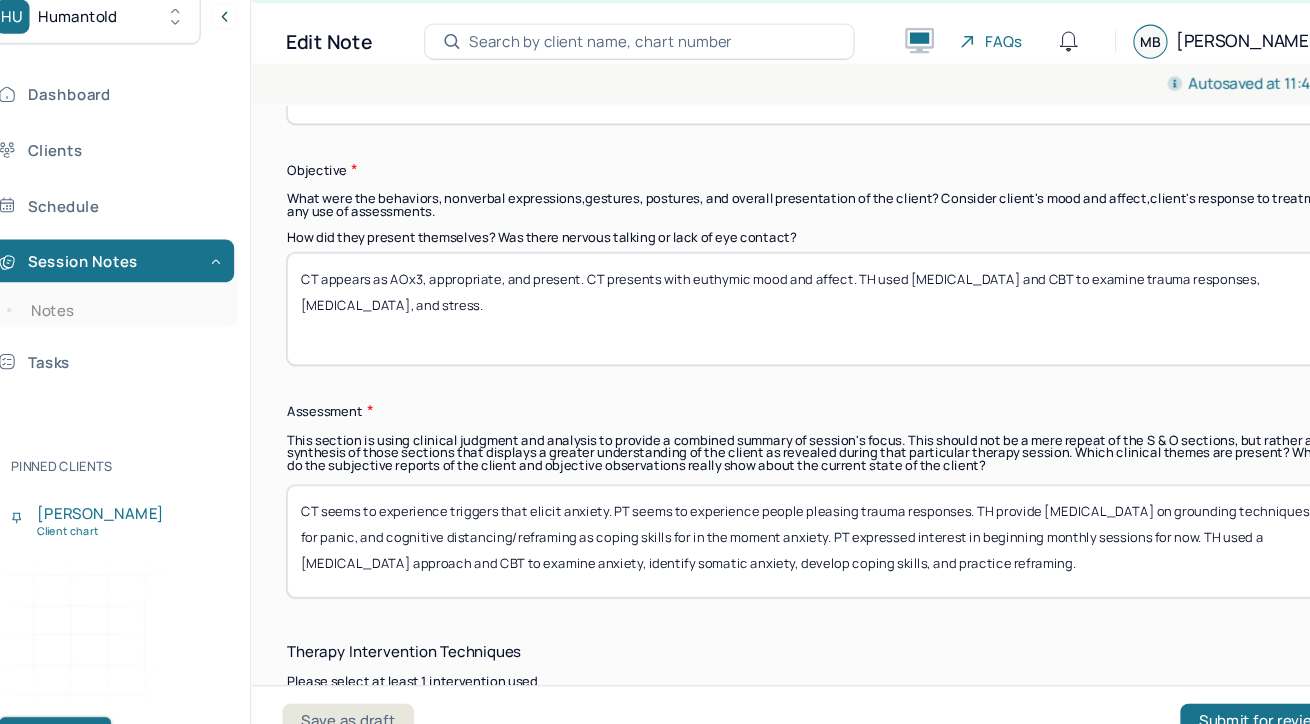 click on "CT appears as AOx3, appropriate, and present. CT presents with euthymic mood and affect. TH used [MEDICAL_DATA] and CBT to examine trauma responses, [MEDICAL_DATA], and stress." at bounding box center (785, 308) 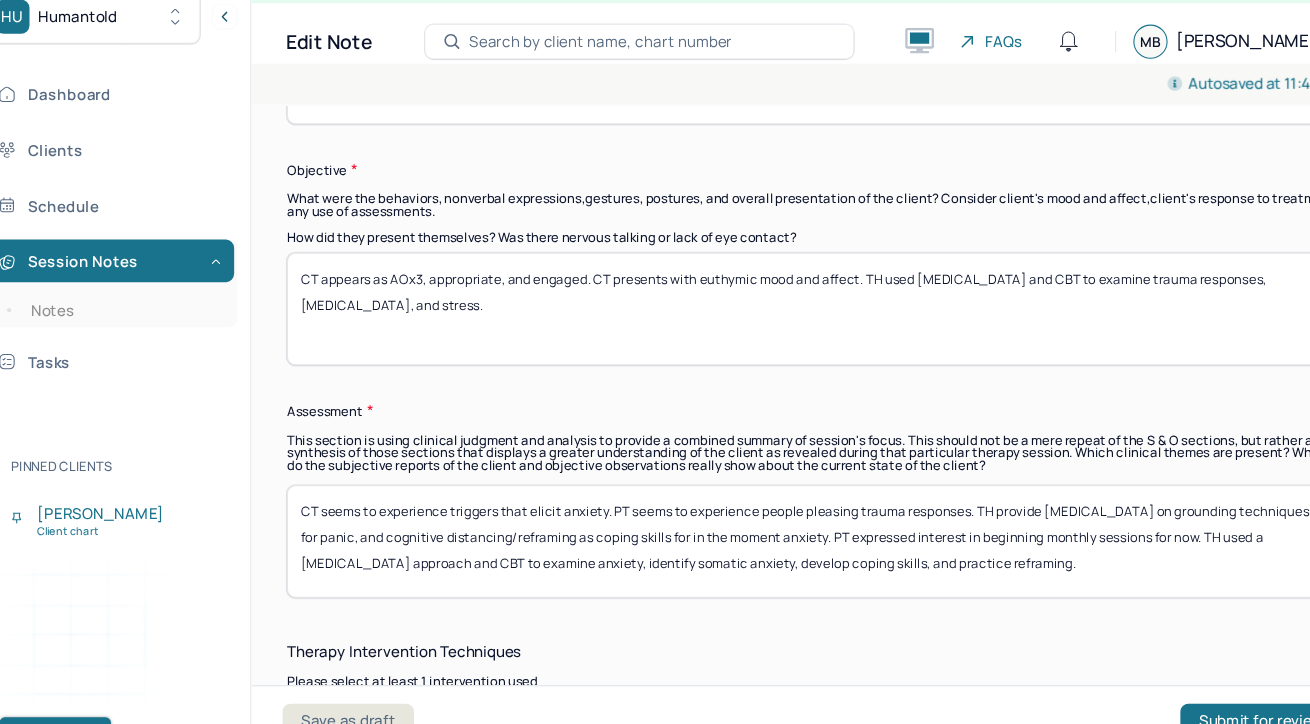 click on "CT appears as AOx3, appropriate, and present. CT presents with euthymic mood and affect. TH used [MEDICAL_DATA] and CBT to examine trauma responses, [MEDICAL_DATA], and stress." at bounding box center (785, 308) 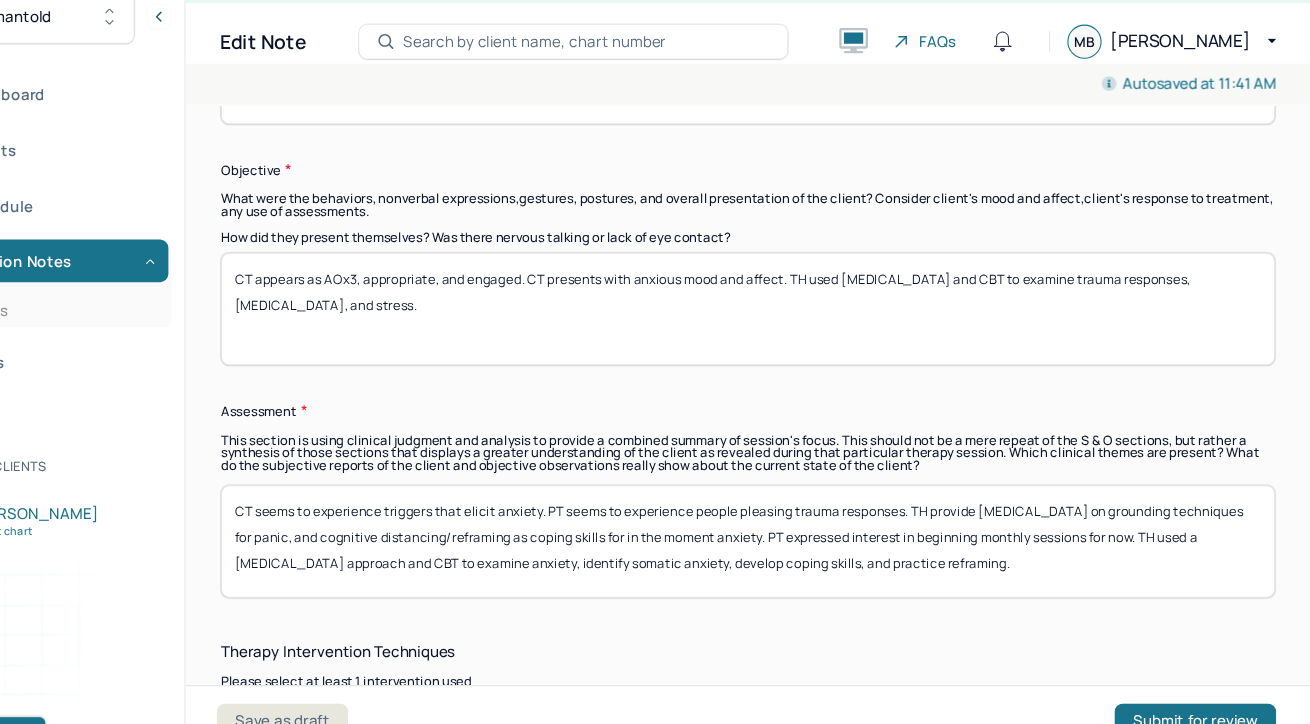 drag, startPoint x: 1137, startPoint y: 273, endPoint x: 1334, endPoint y: 273, distance: 197 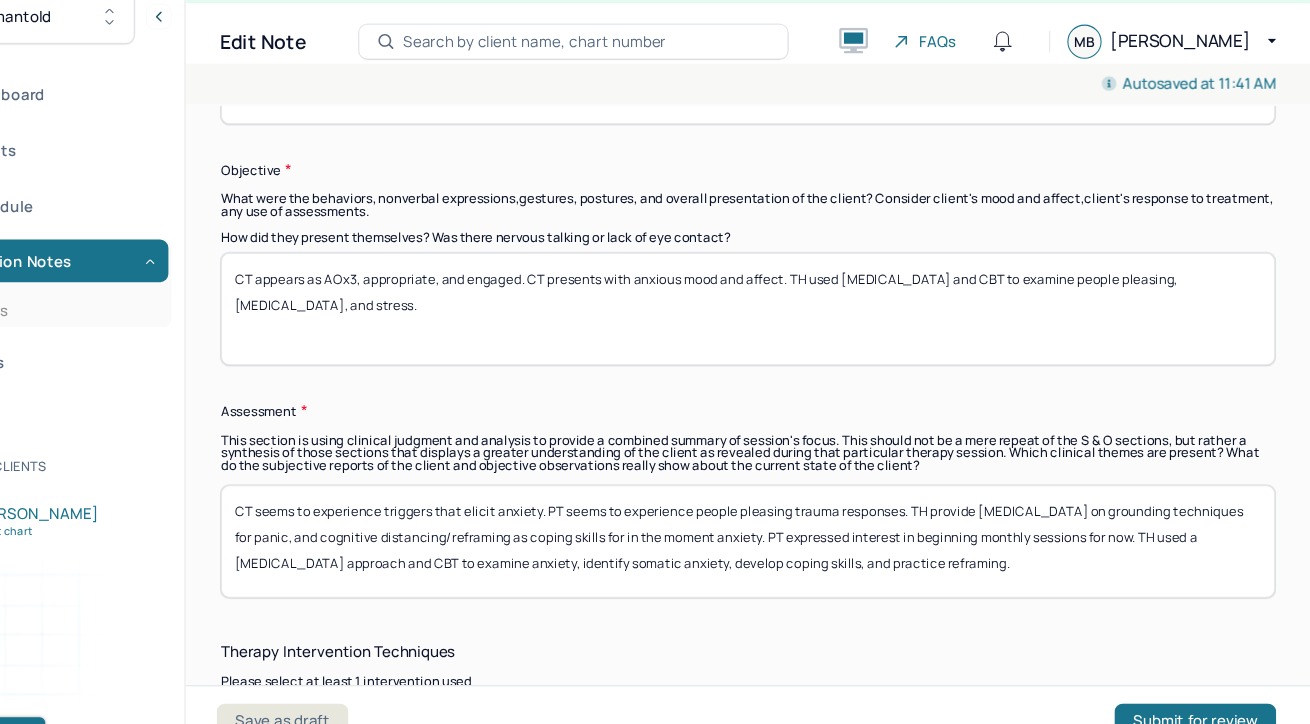 click on "CT appears as AOx3, appropriate, and engaged. CT presents with anxious mood and affect. TH used [MEDICAL_DATA] and CBT to examine trauma responses, [MEDICAL_DATA], and stress." at bounding box center [785, 308] 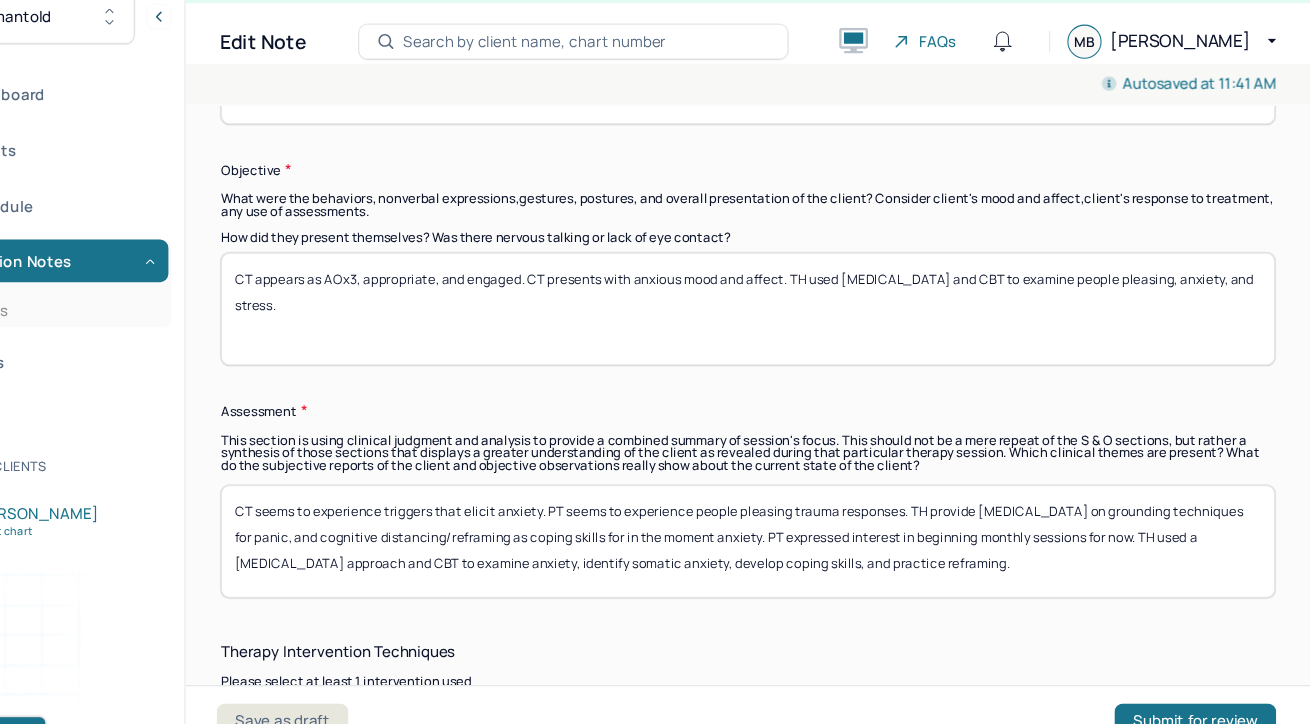 click on "CT appears as AOx3, appropriate, and engaged. CT presents with anxious mood and affect. TH used [MEDICAL_DATA] and CBT to examine people pleasing, [MEDICAL_DATA], and stress." at bounding box center [785, 308] 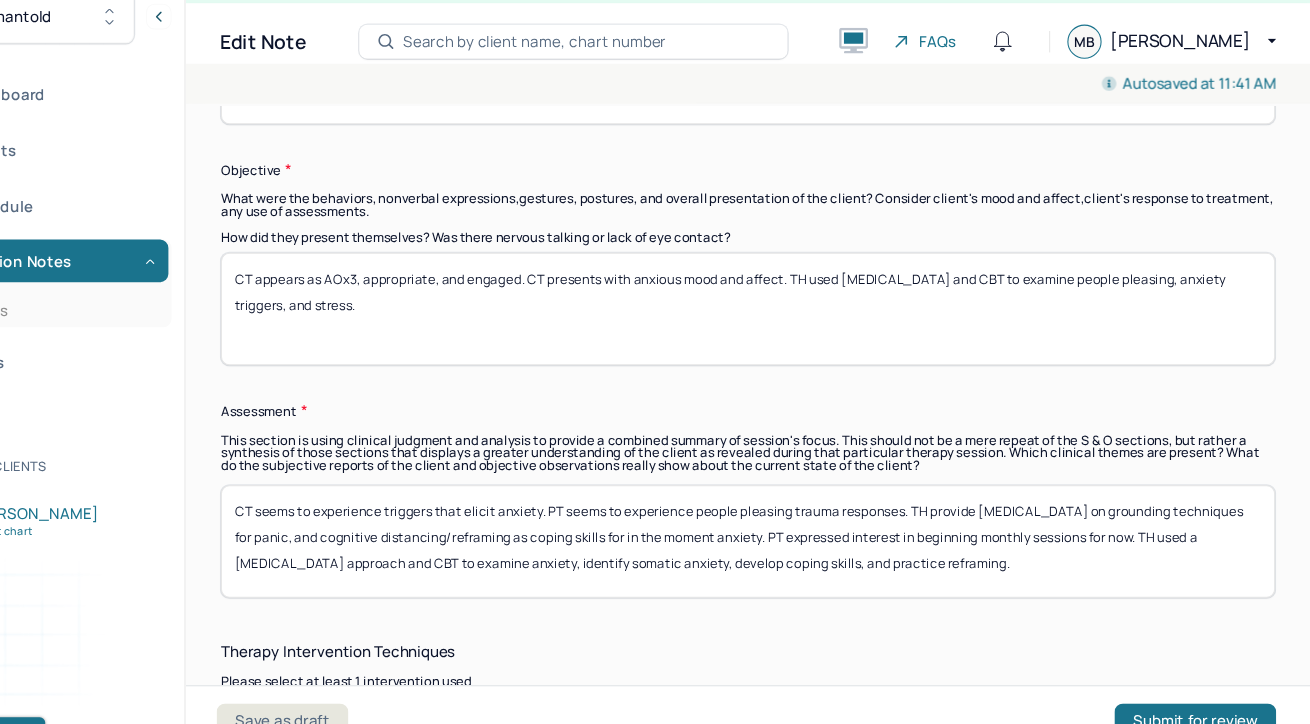 click on "CT appears as AOx3, appropriate, and engaged. CT presents with anxious mood and affect. TH used [MEDICAL_DATA] and CBT to examine people pleasing, [MEDICAL_DATA], and stress." at bounding box center (785, 308) 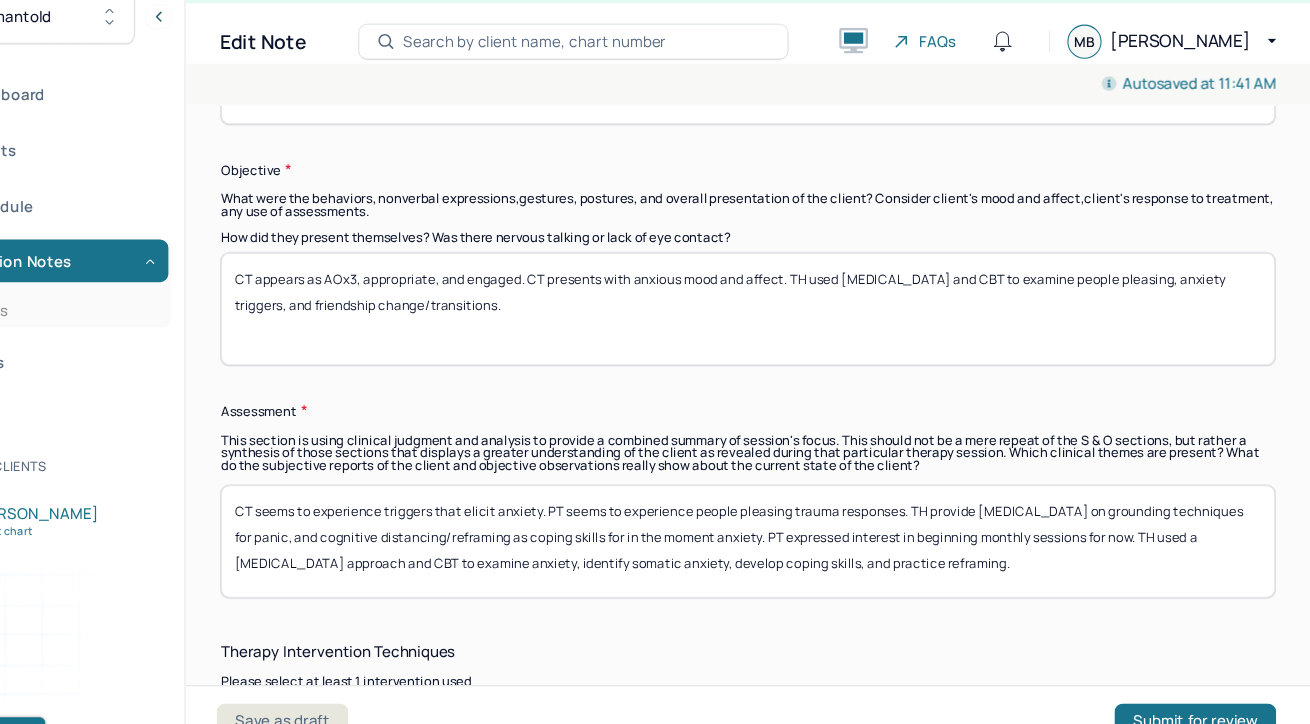 type on "CT appears as AOx3, appropriate, and engaged. CT presents with anxious mood and affect. TH used [MEDICAL_DATA] and CBT to examine people pleasing, anxiety triggers, and friendship change/transitions." 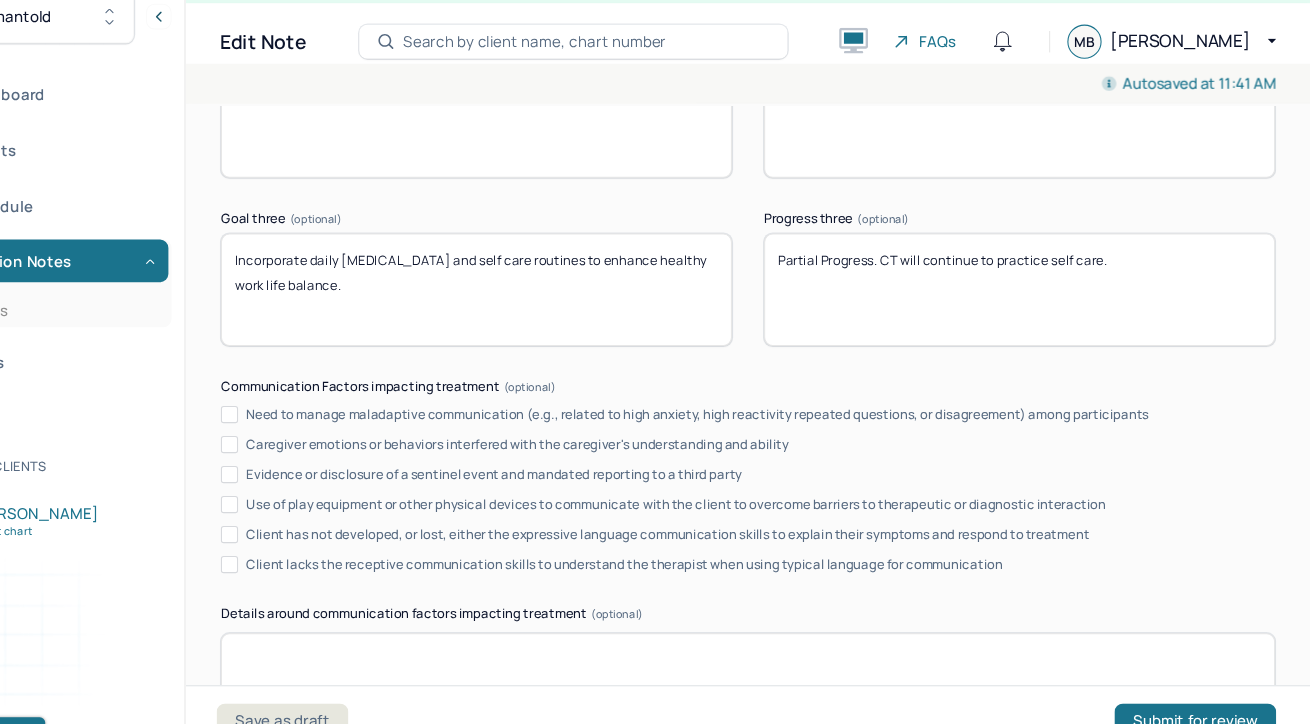 scroll, scrollTop: 3933, scrollLeft: 0, axis: vertical 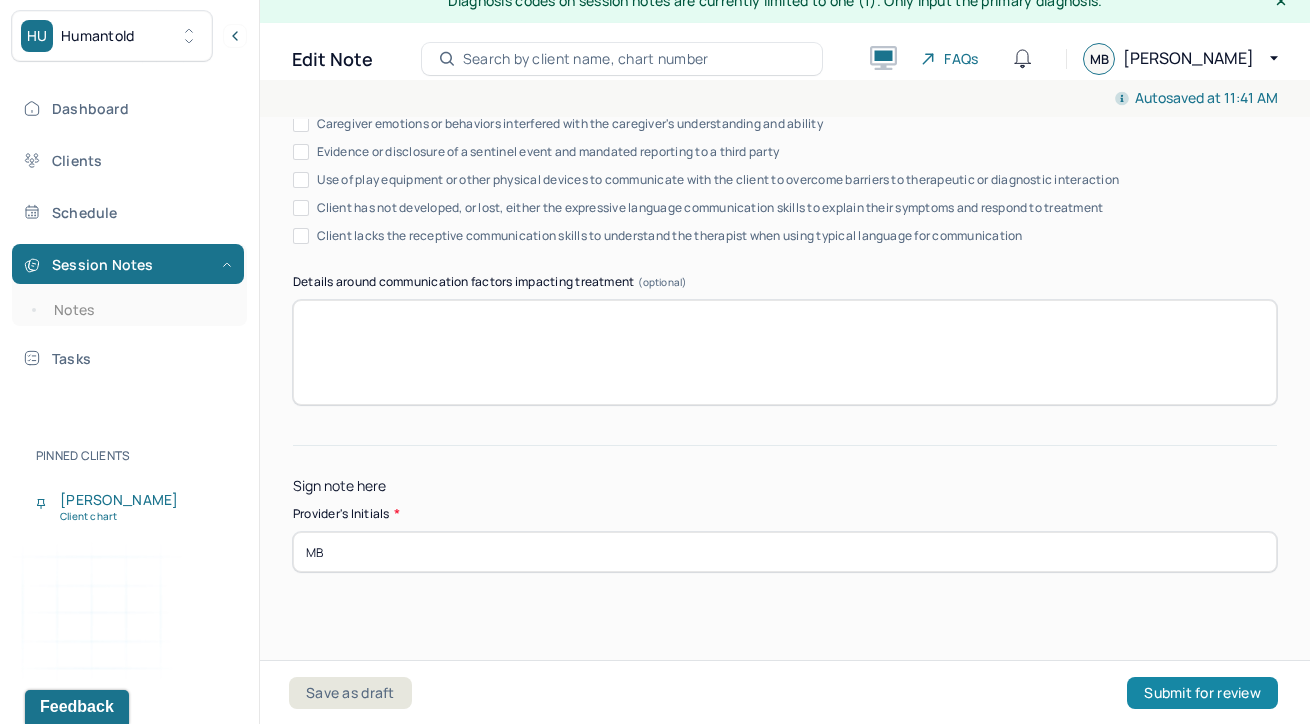 click on "Submit for review" at bounding box center [1202, 693] 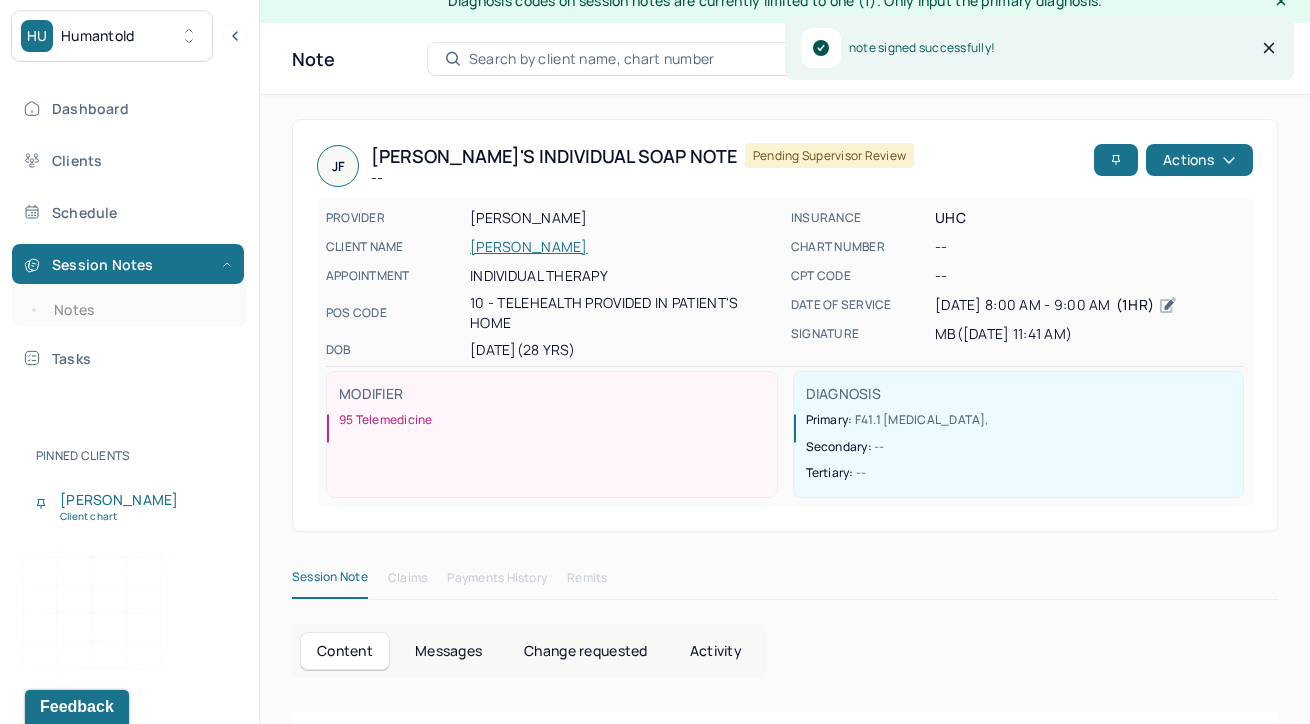 scroll, scrollTop: 0, scrollLeft: 0, axis: both 